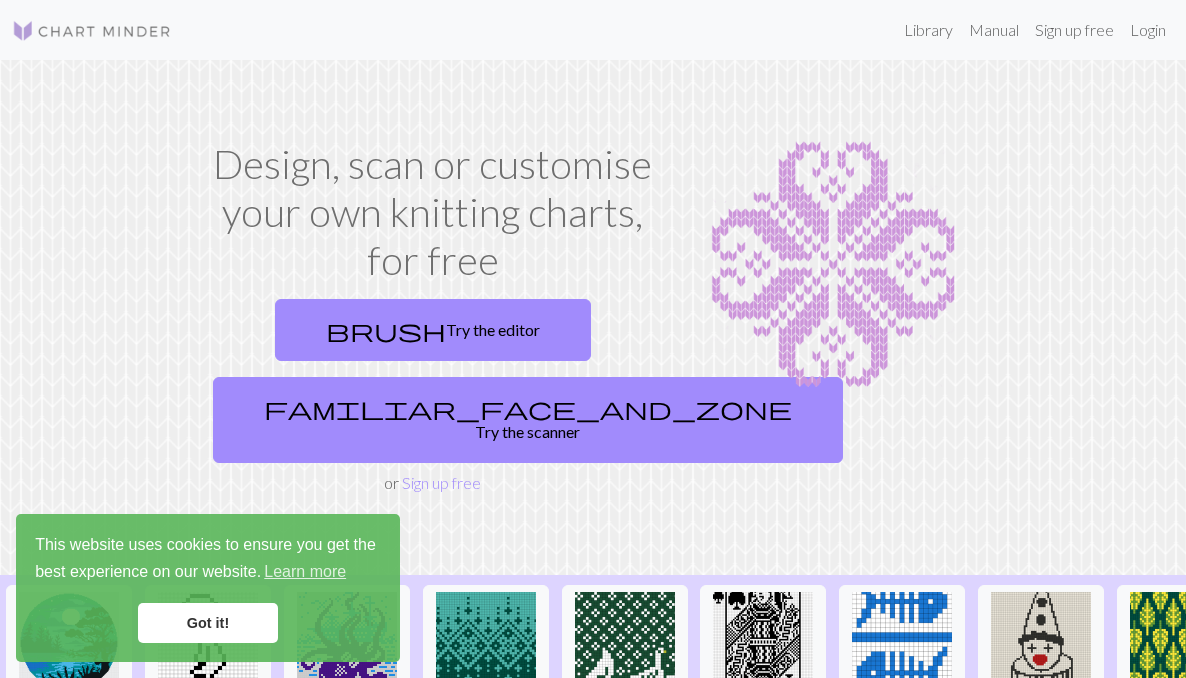 scroll, scrollTop: 0, scrollLeft: 0, axis: both 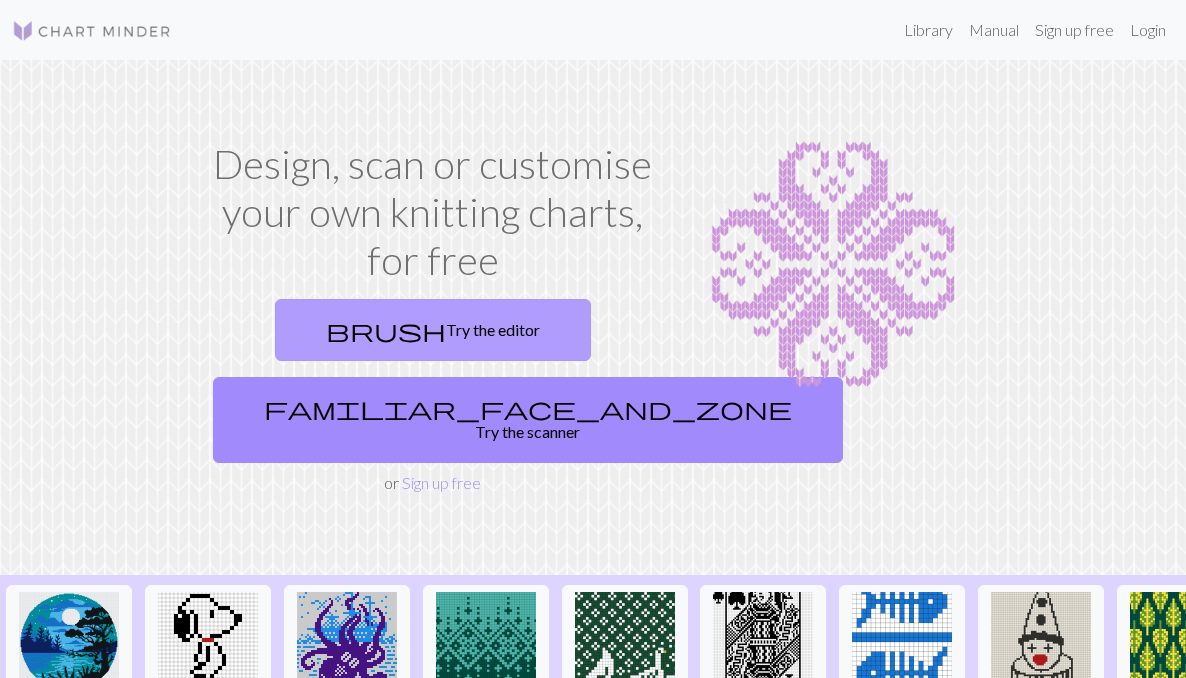 click on "brush  Try the editor" at bounding box center (433, 330) 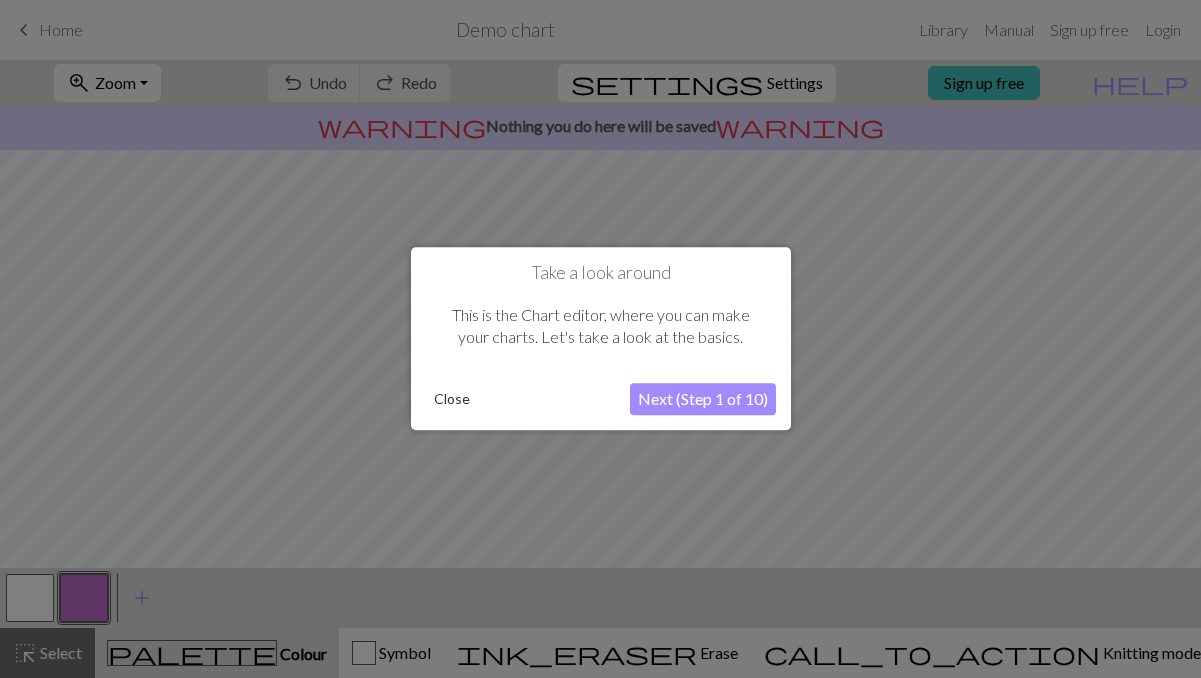click on "Next (Step 1 of 10)" at bounding box center [703, 400] 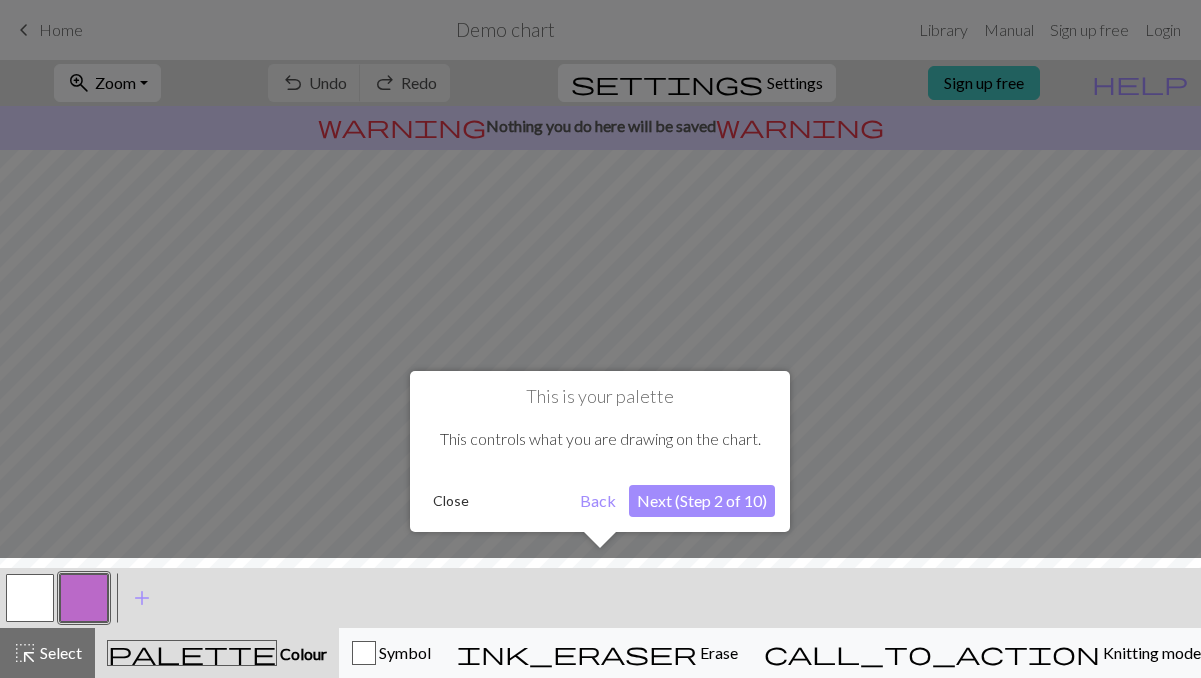 click on "Next (Step 2 of 10)" at bounding box center [702, 501] 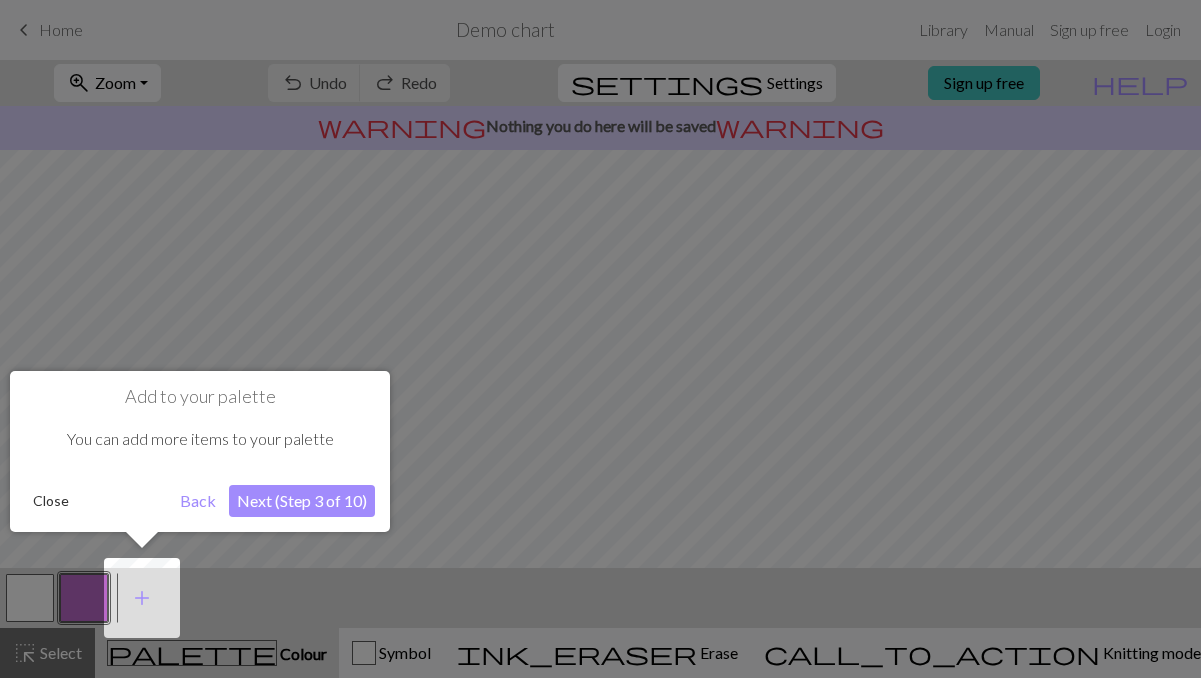 click on "Next (Step 3 of 10)" at bounding box center (302, 501) 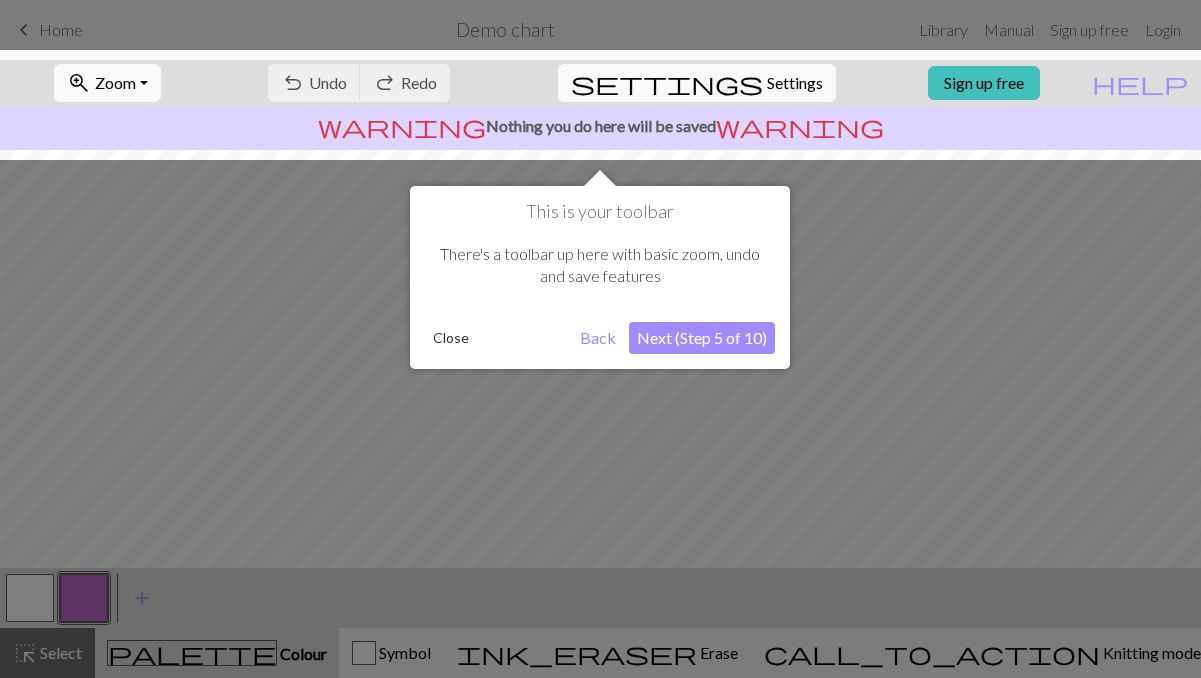 click on "Next (Step 5 of 10)" at bounding box center [702, 338] 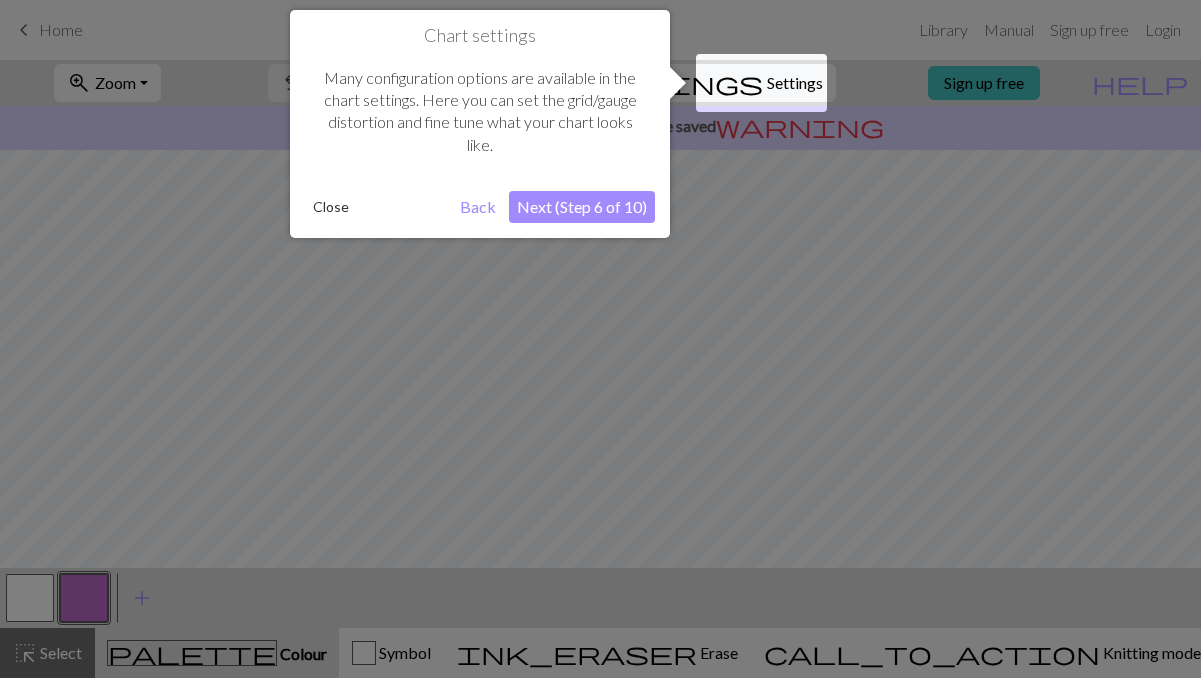 click on "Next (Step 6 of 10)" at bounding box center (582, 207) 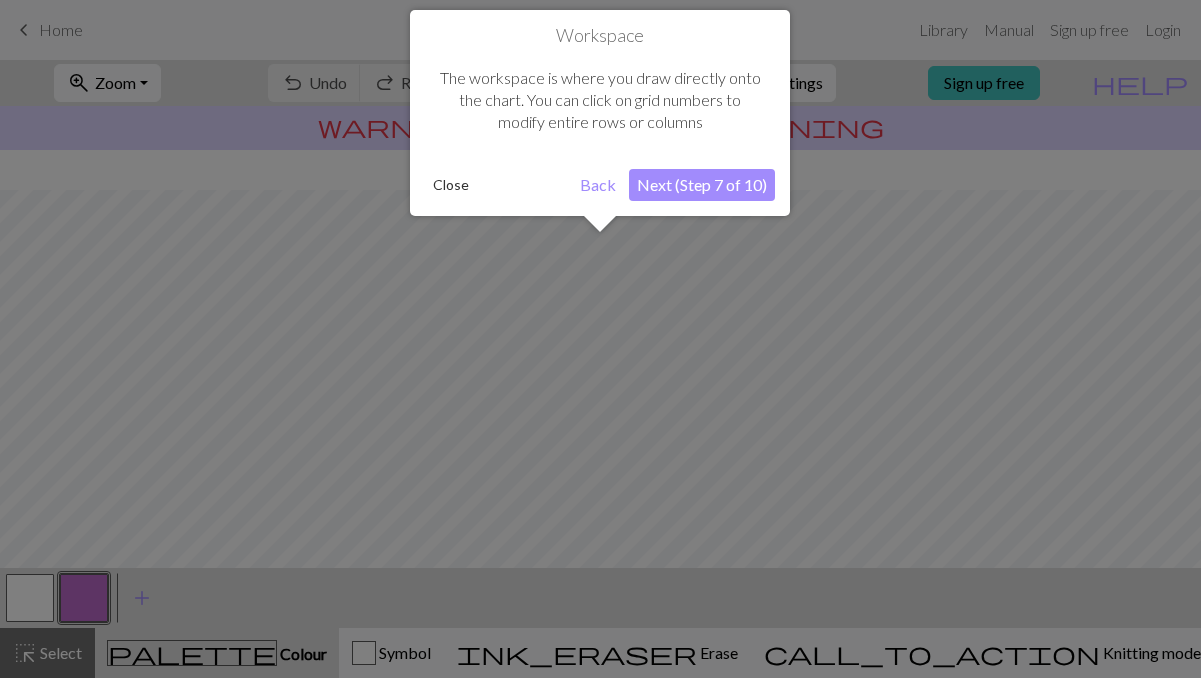 scroll, scrollTop: 120, scrollLeft: 0, axis: vertical 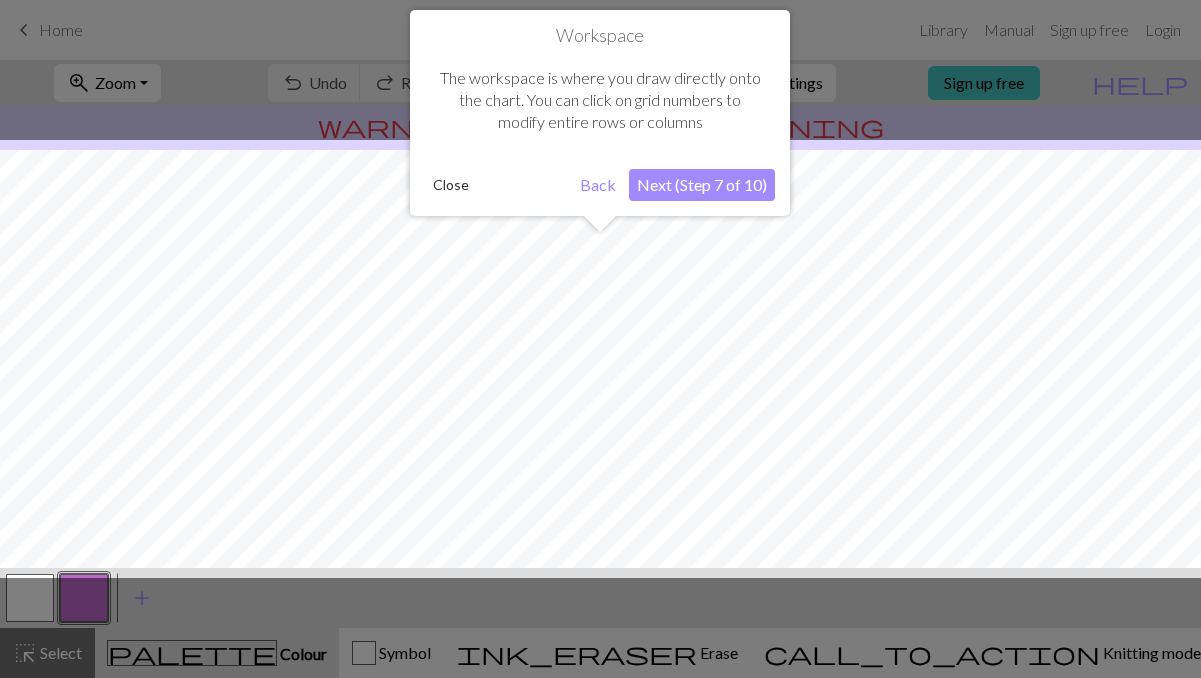 click on "Next (Step 7 of 10)" at bounding box center [702, 185] 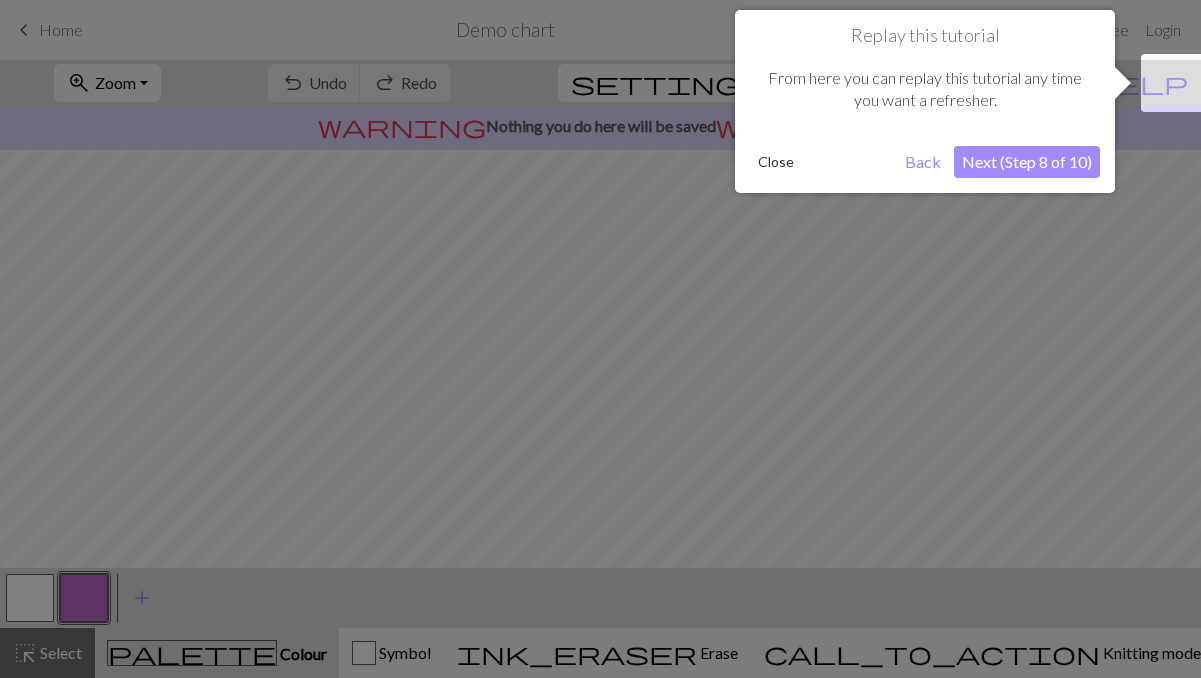 click on "Next (Step 8 of 10)" at bounding box center (1027, 162) 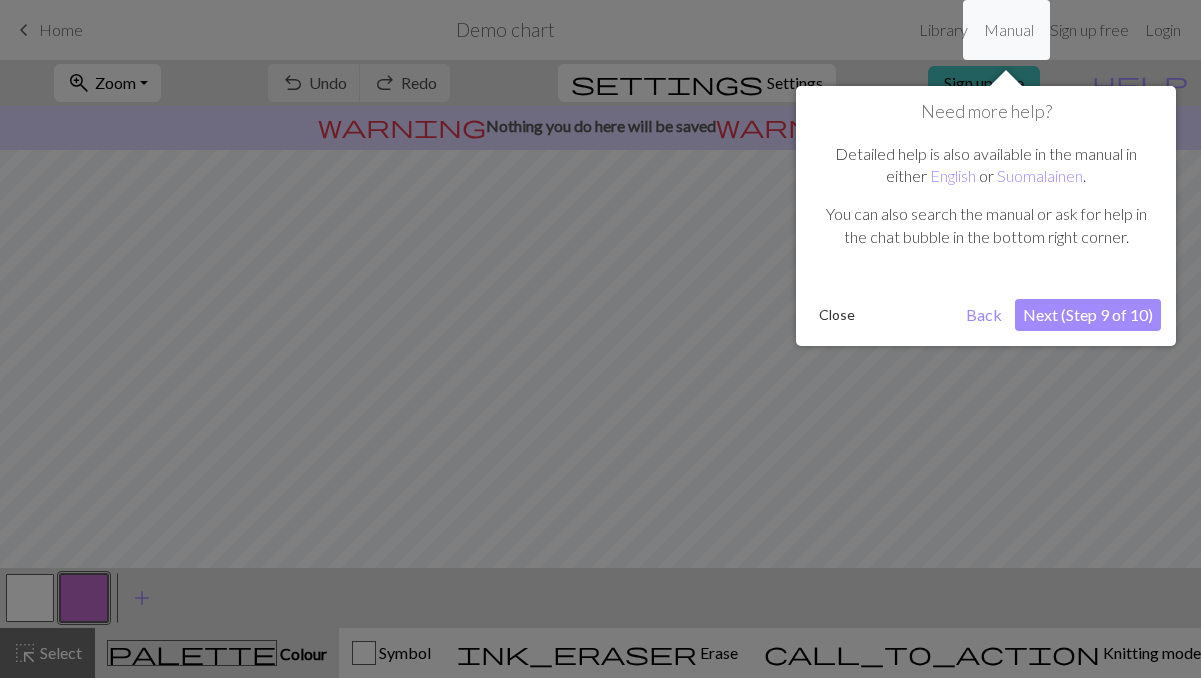 click on "Next (Step 9 of 10)" at bounding box center [1088, 315] 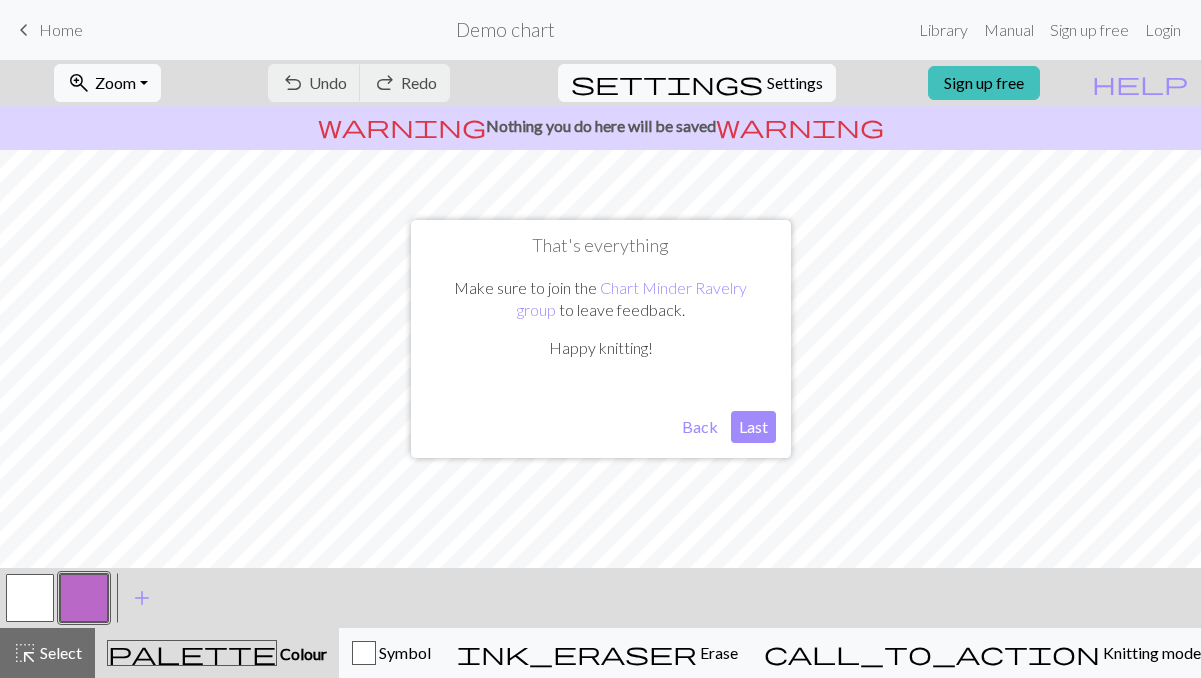 click on "Last" at bounding box center (753, 427) 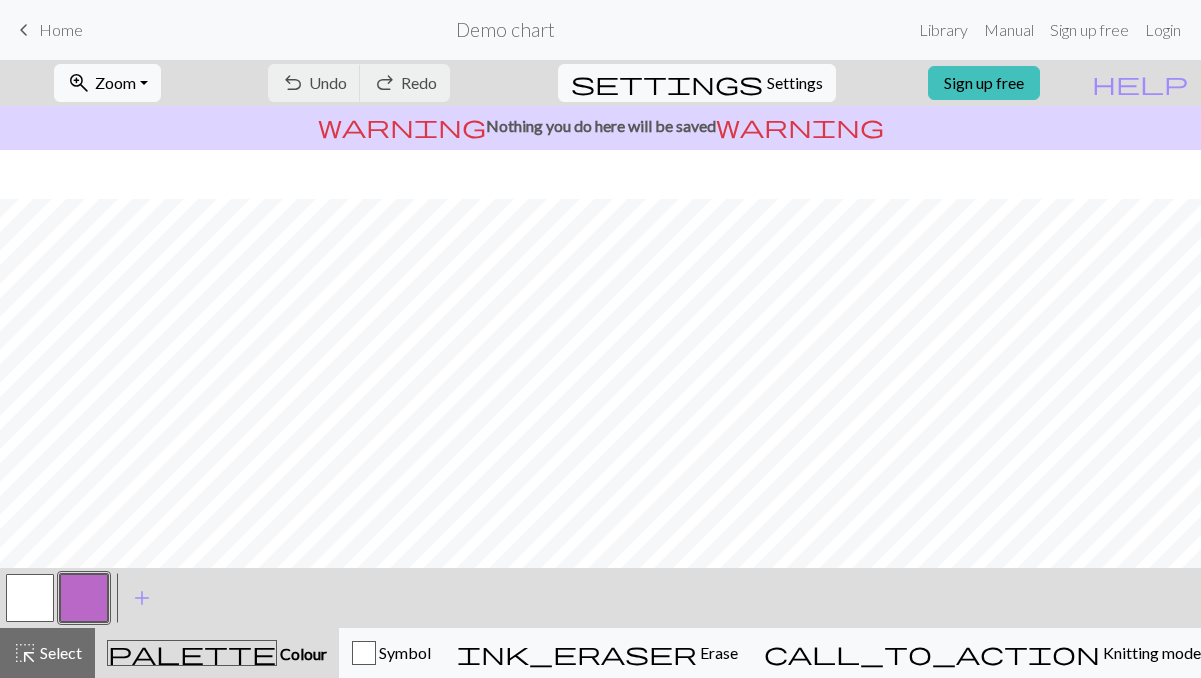 scroll, scrollTop: 327, scrollLeft: 0, axis: vertical 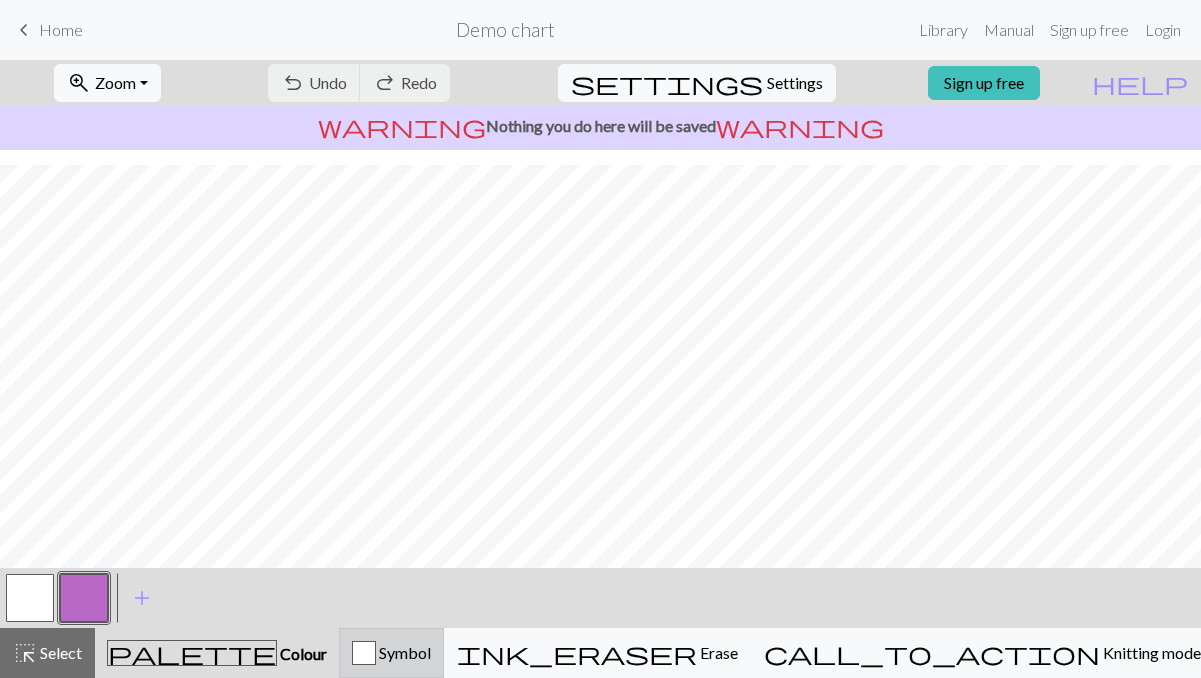 click on "Symbol" at bounding box center (403, 652) 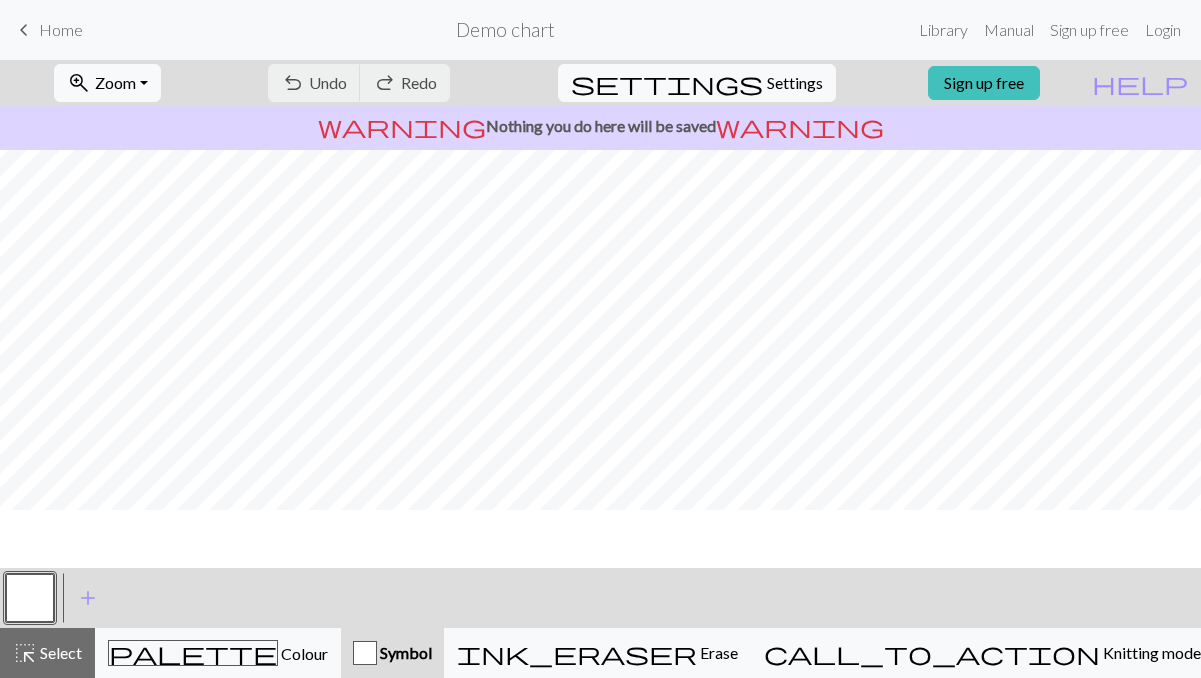 scroll, scrollTop: 0, scrollLeft: 0, axis: both 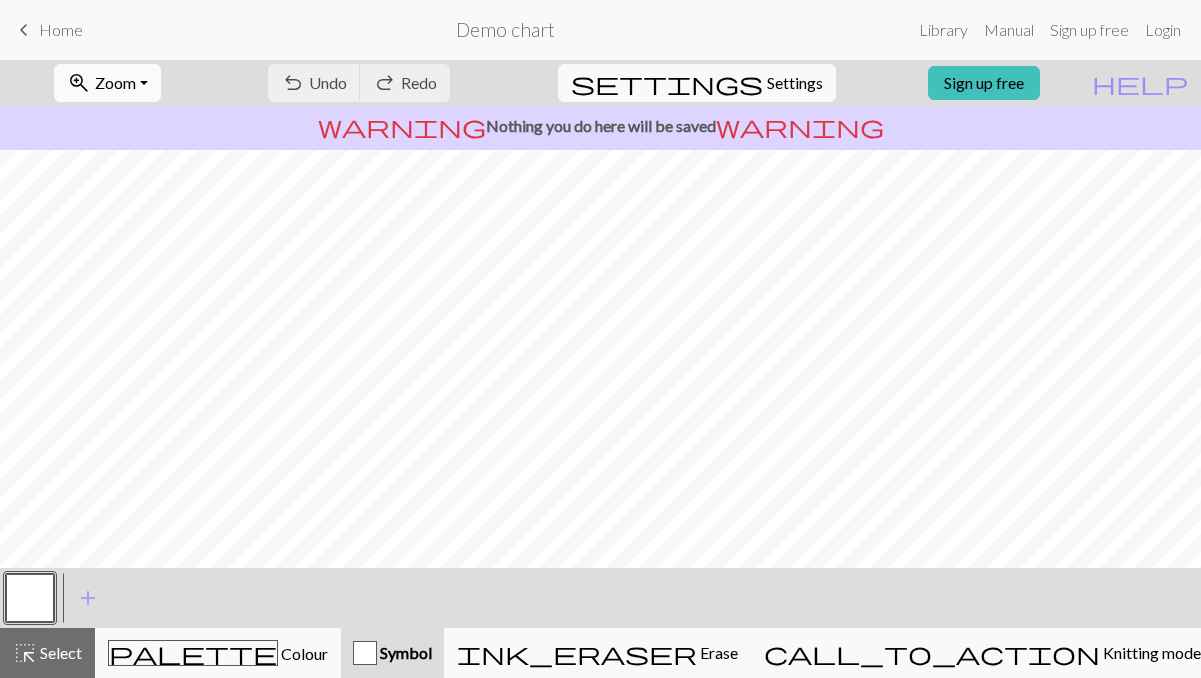 click on "zoom_in Zoom Zoom" at bounding box center [107, 83] 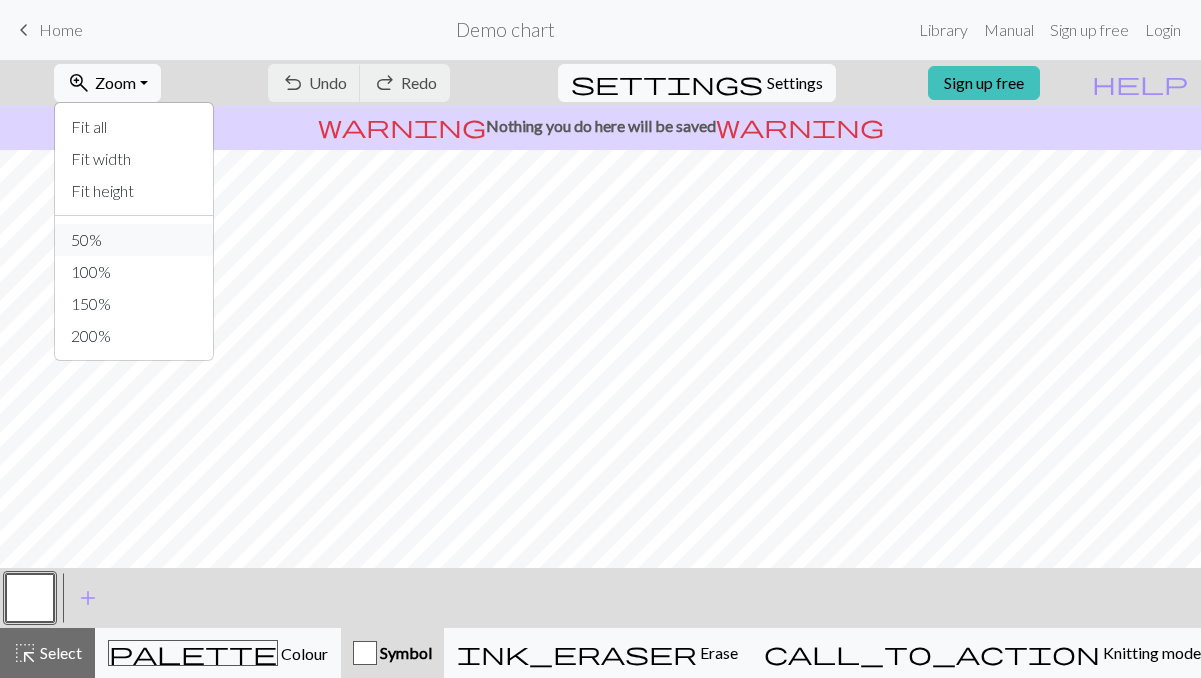 click on "50%" at bounding box center [134, 240] 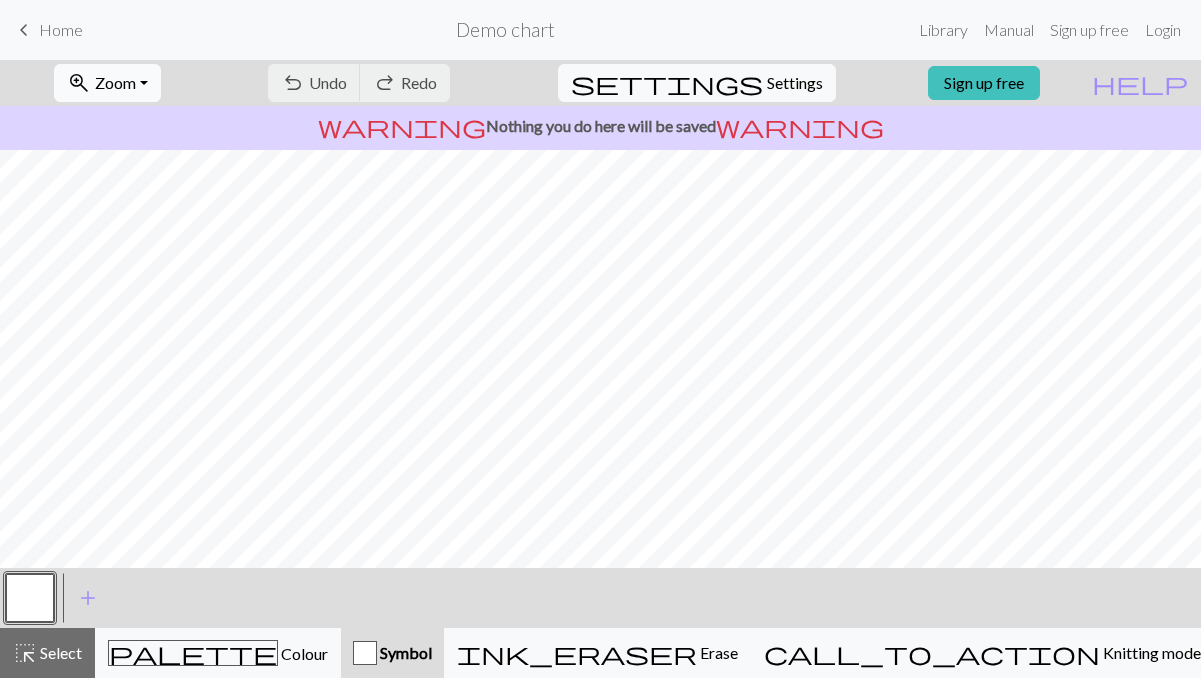 click on "zoom_in Zoom Zoom" at bounding box center [107, 83] 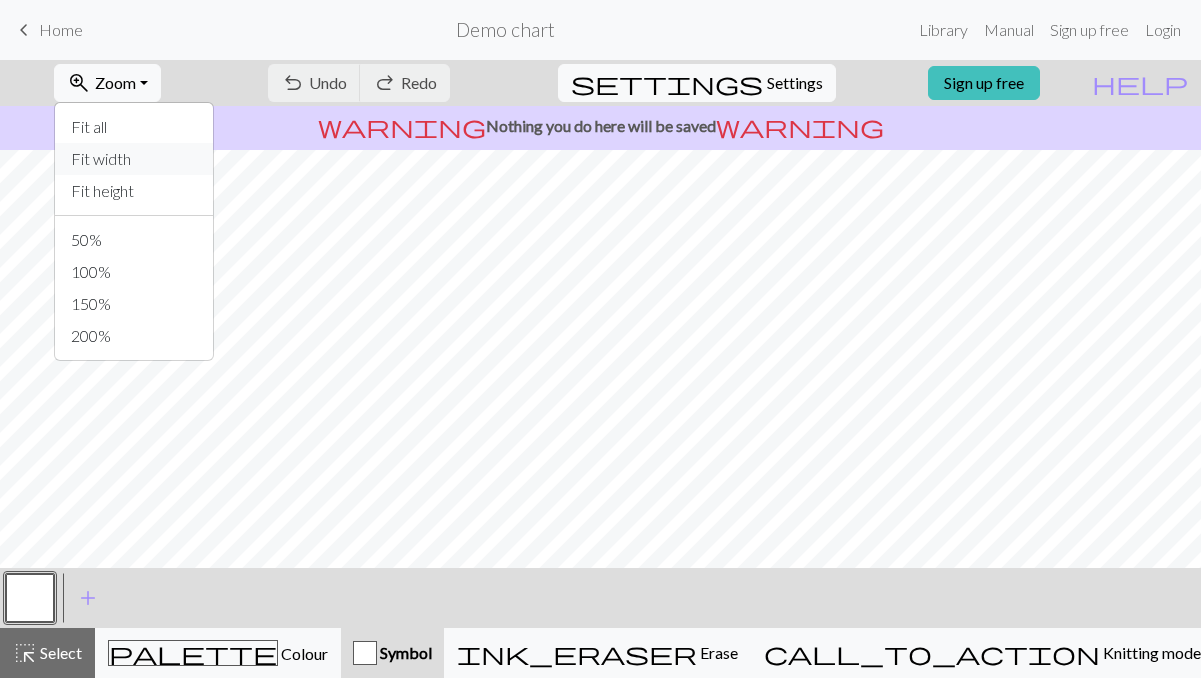 click on "Fit width" at bounding box center (134, 159) 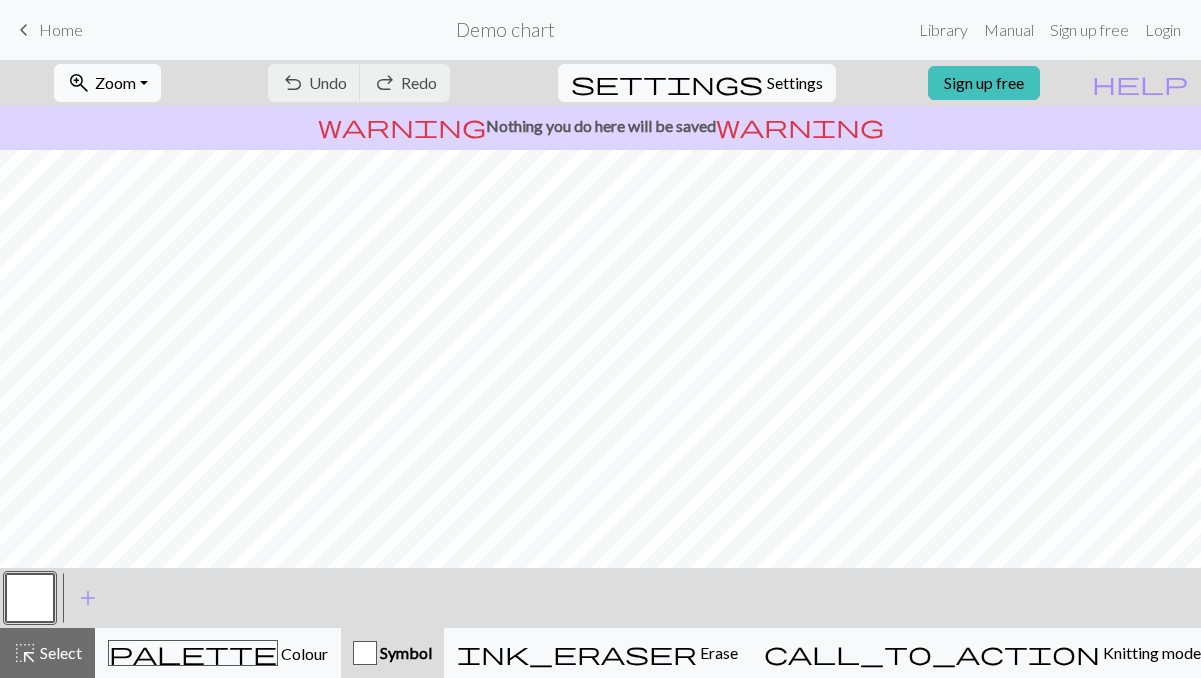 click on "zoom_in Zoom Zoom" at bounding box center (107, 83) 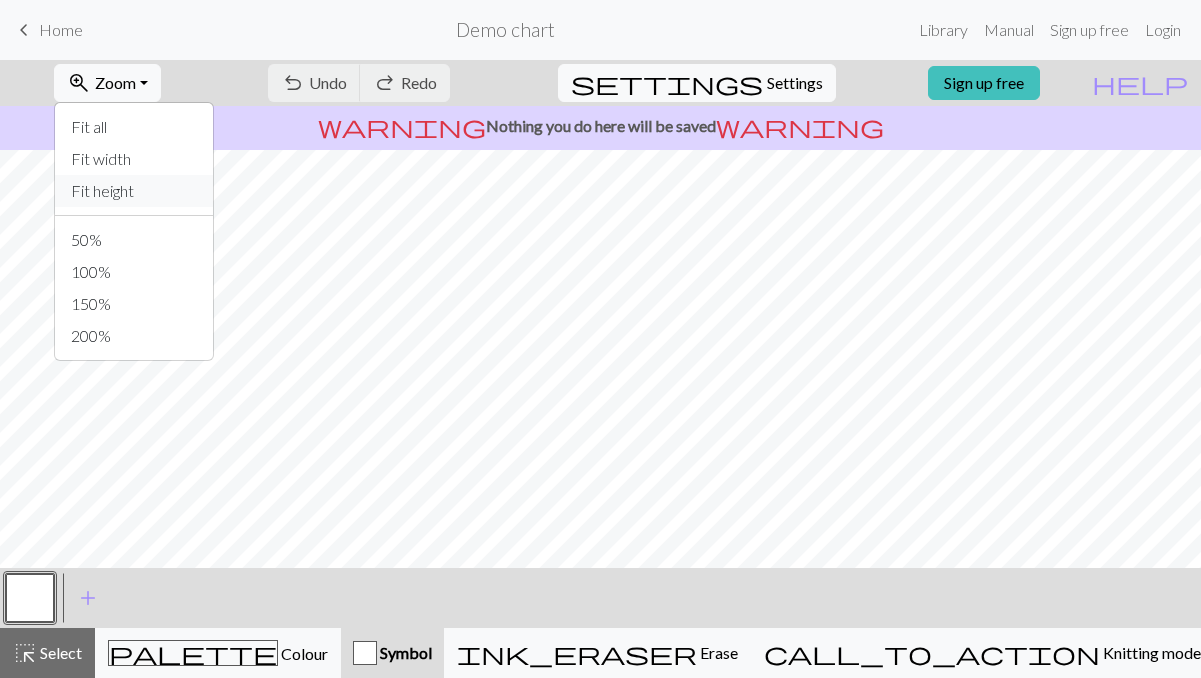 click on "Fit height" at bounding box center (134, 191) 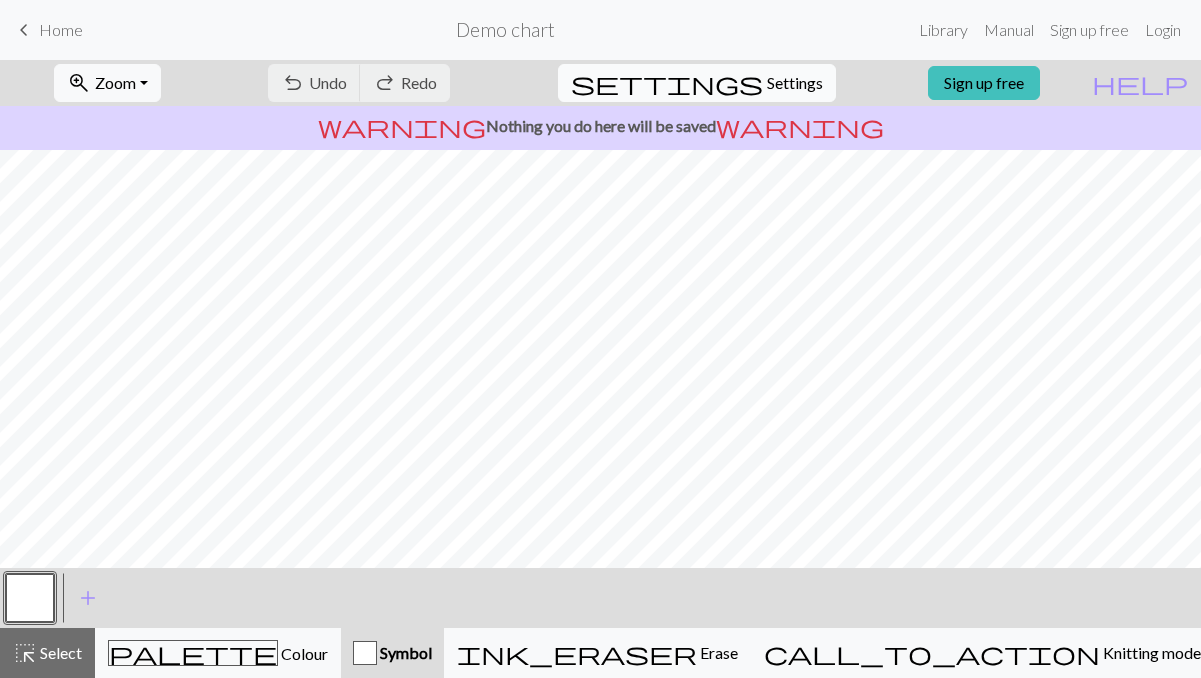 click on "Settings" at bounding box center (795, 83) 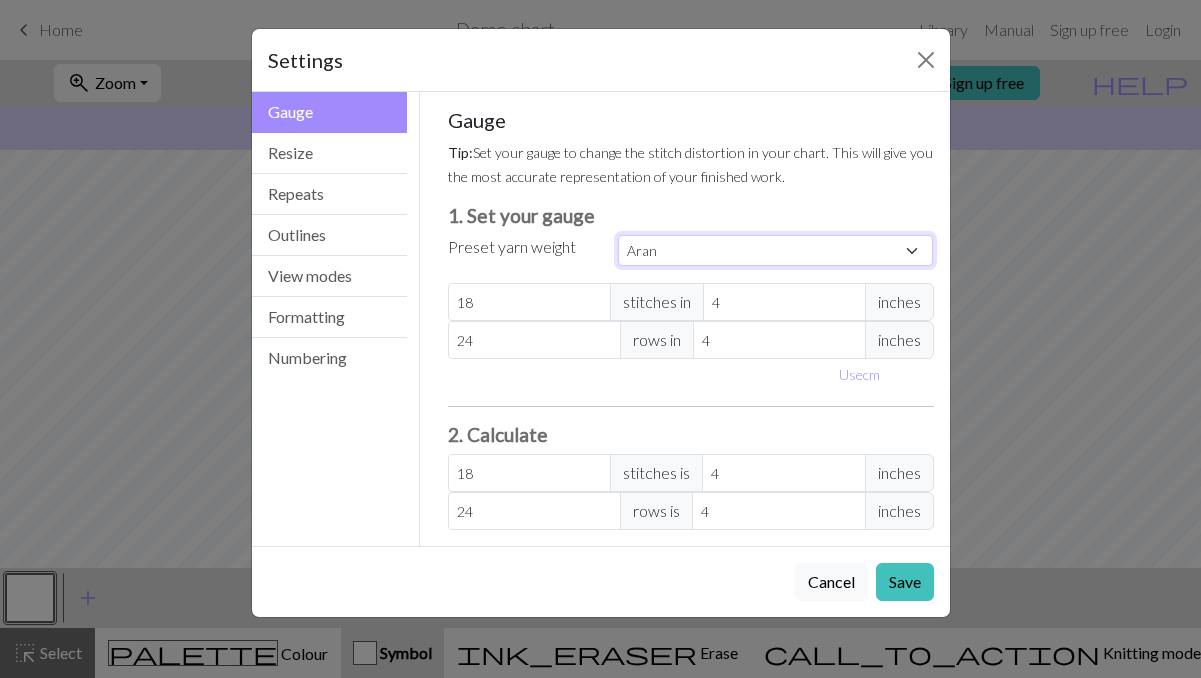 click on "Custom Square Lace Light Fingering Fingering Sport Double knit Worsted Aran Bulky Super Bulky" at bounding box center [776, 250] 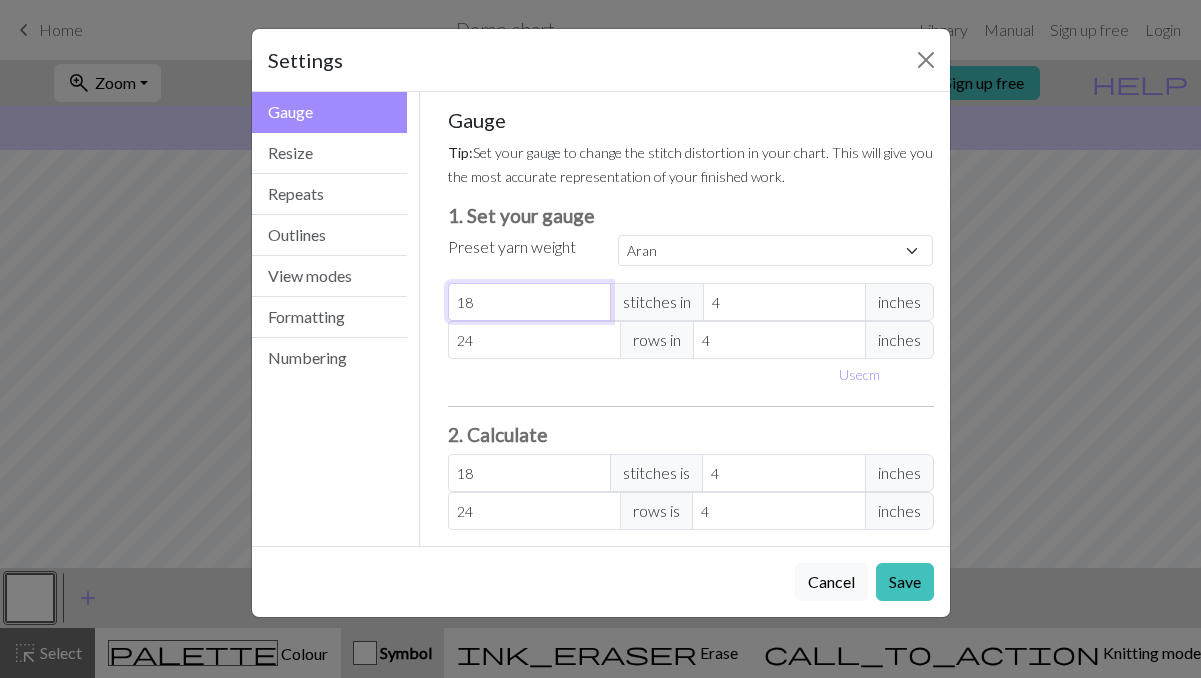 type on "19" 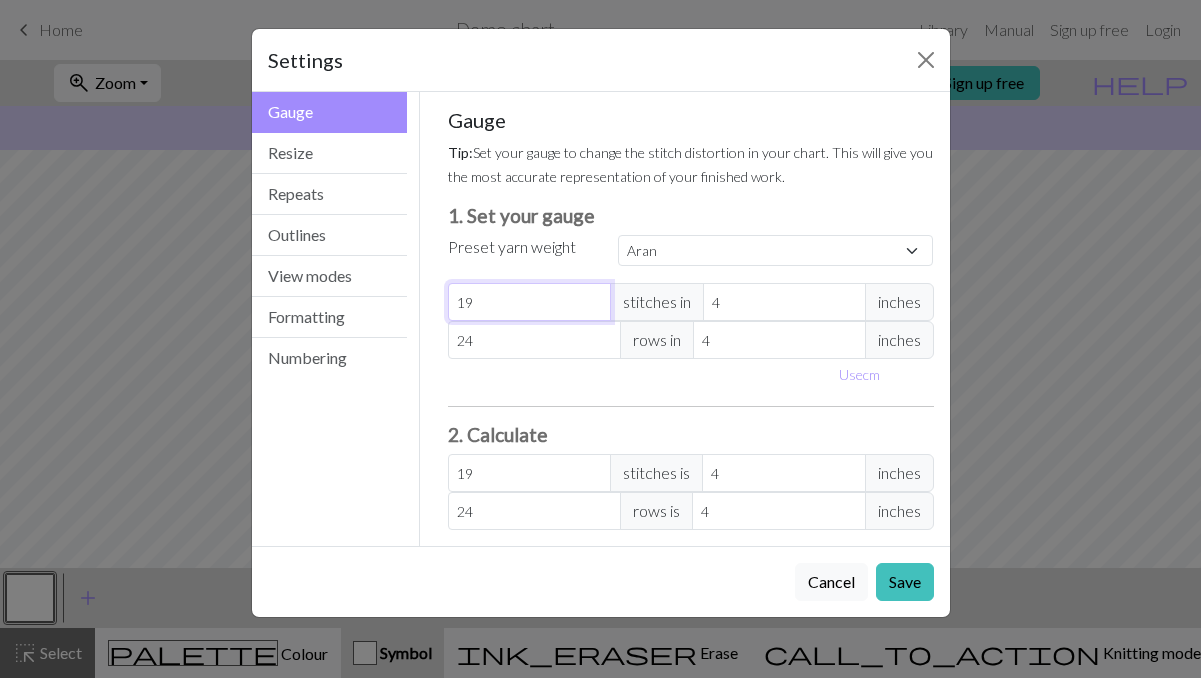 click on "19" at bounding box center [529, 302] 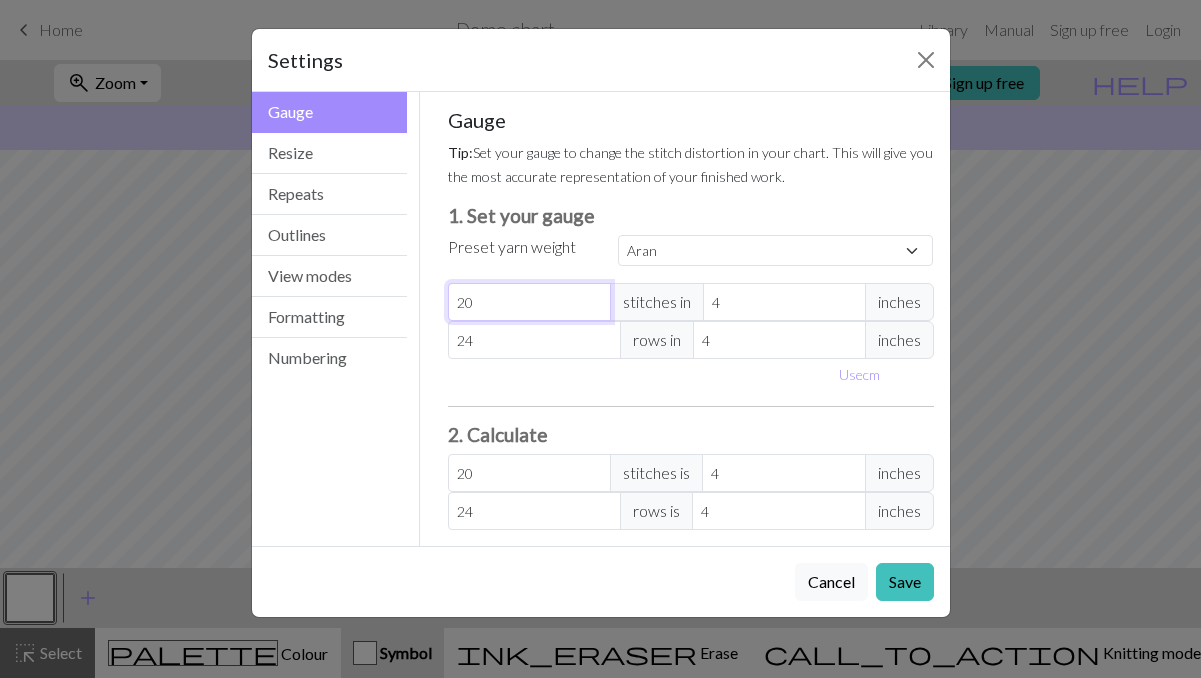 type on "20" 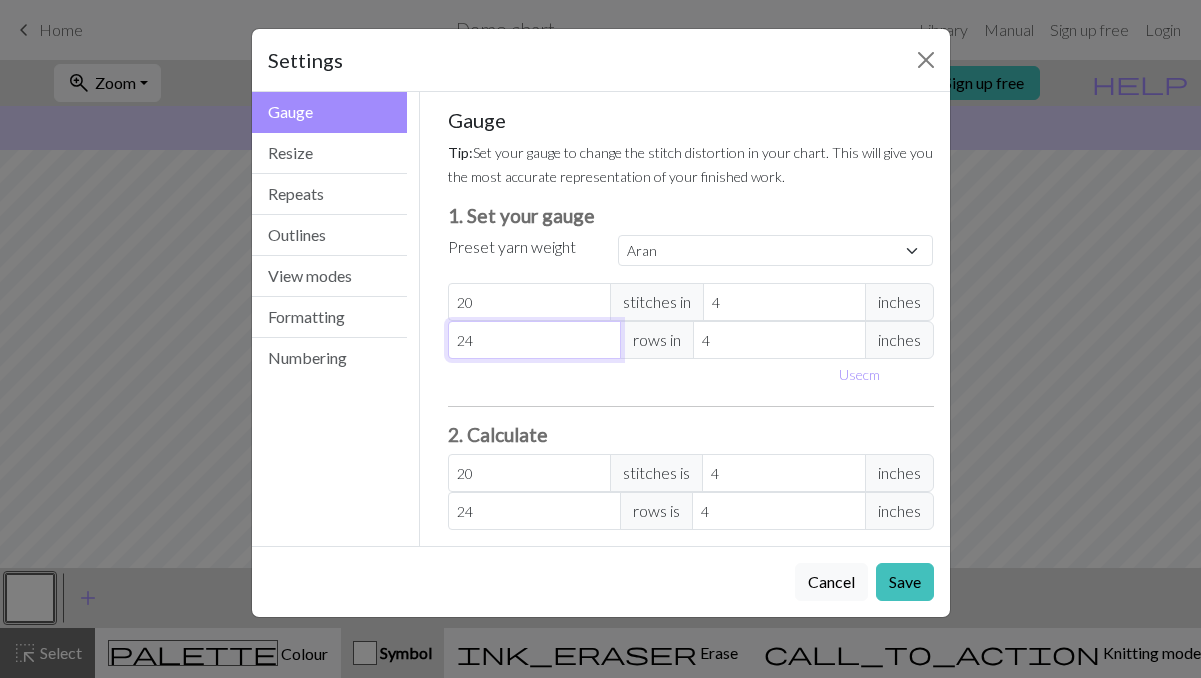type on "25" 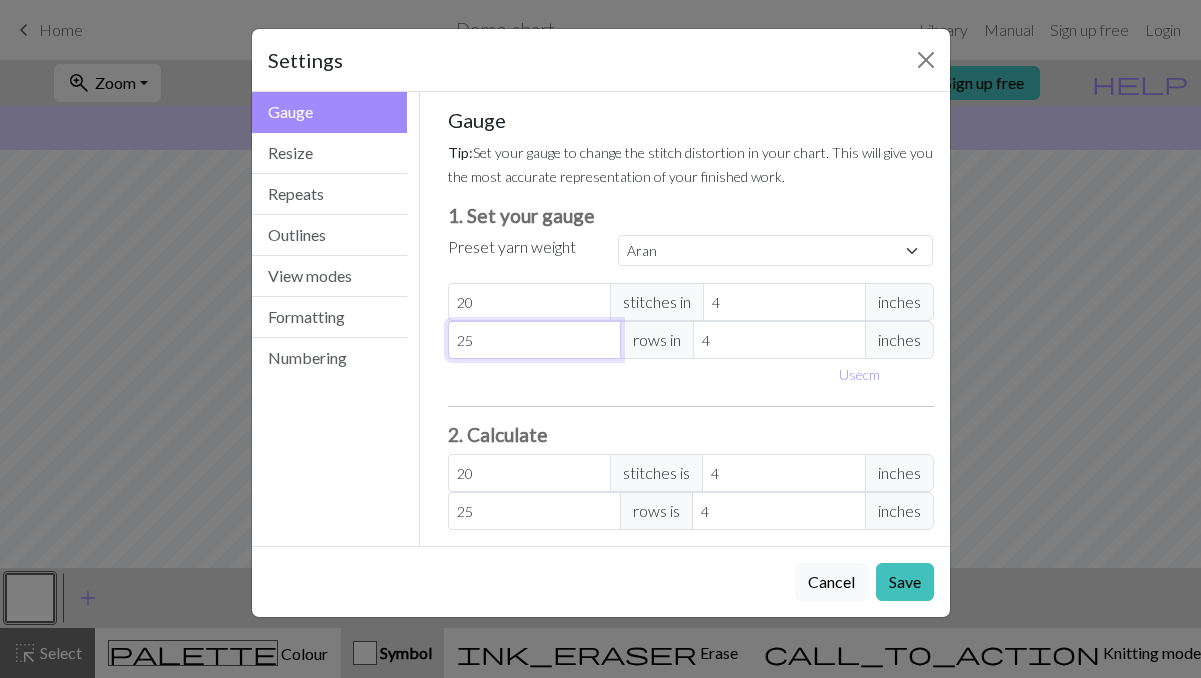 click on "25" at bounding box center [534, 340] 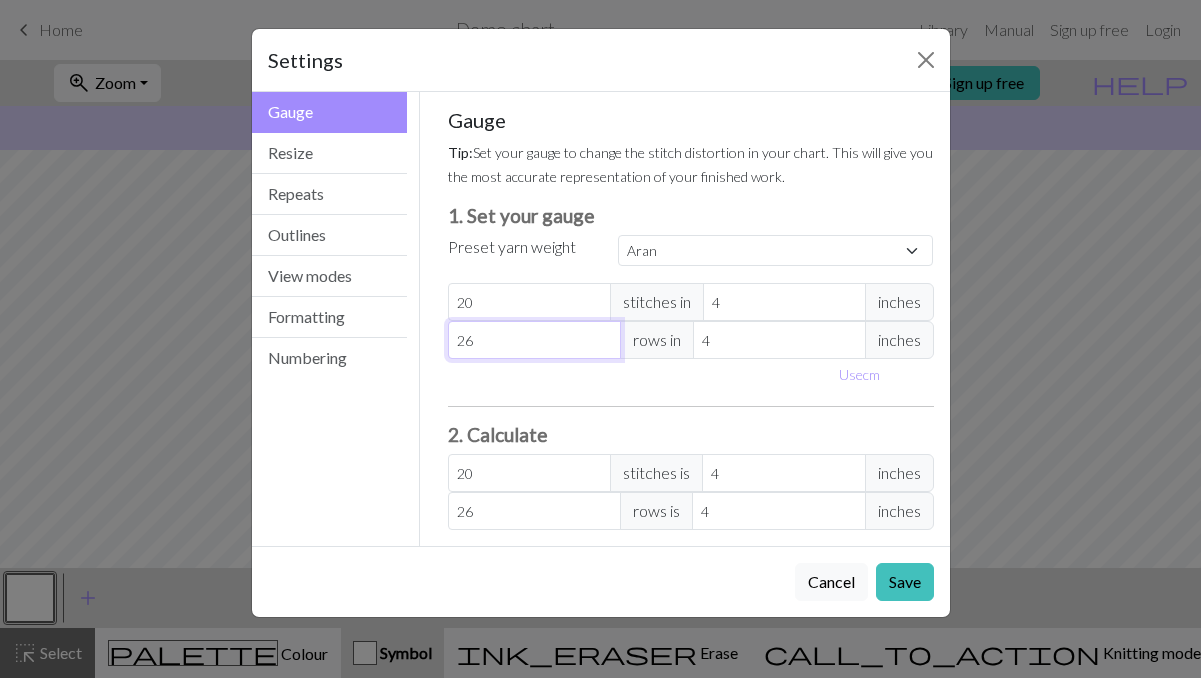 click on "26" at bounding box center [534, 340] 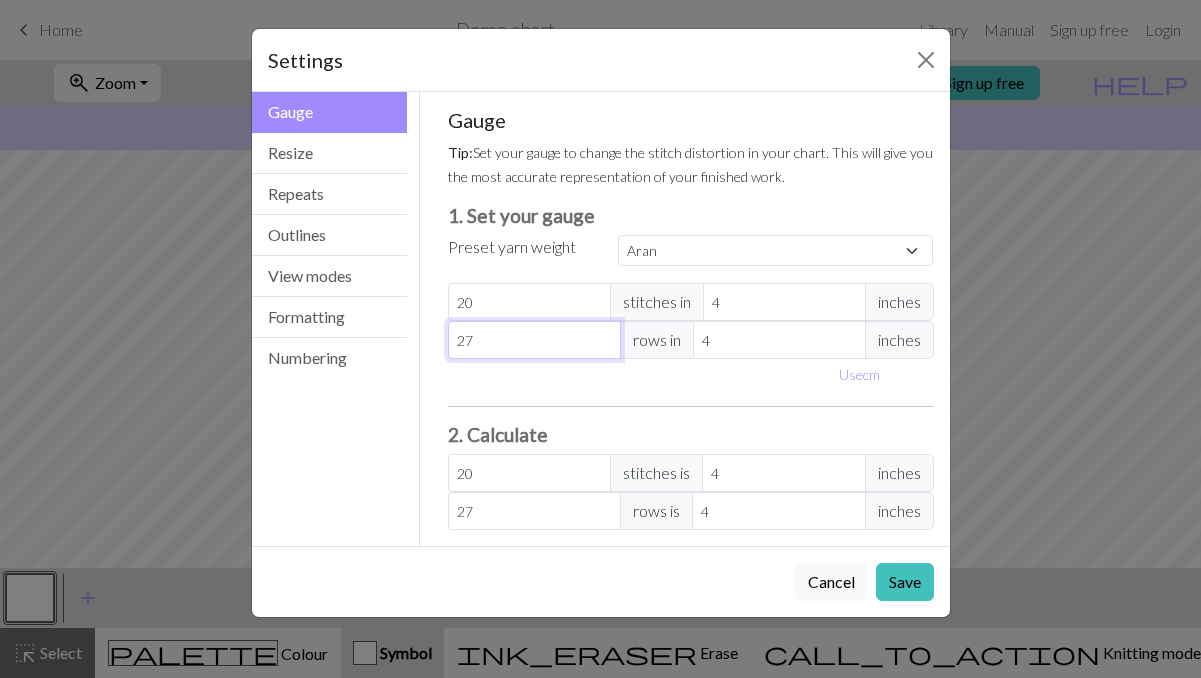 click on "27" at bounding box center (534, 340) 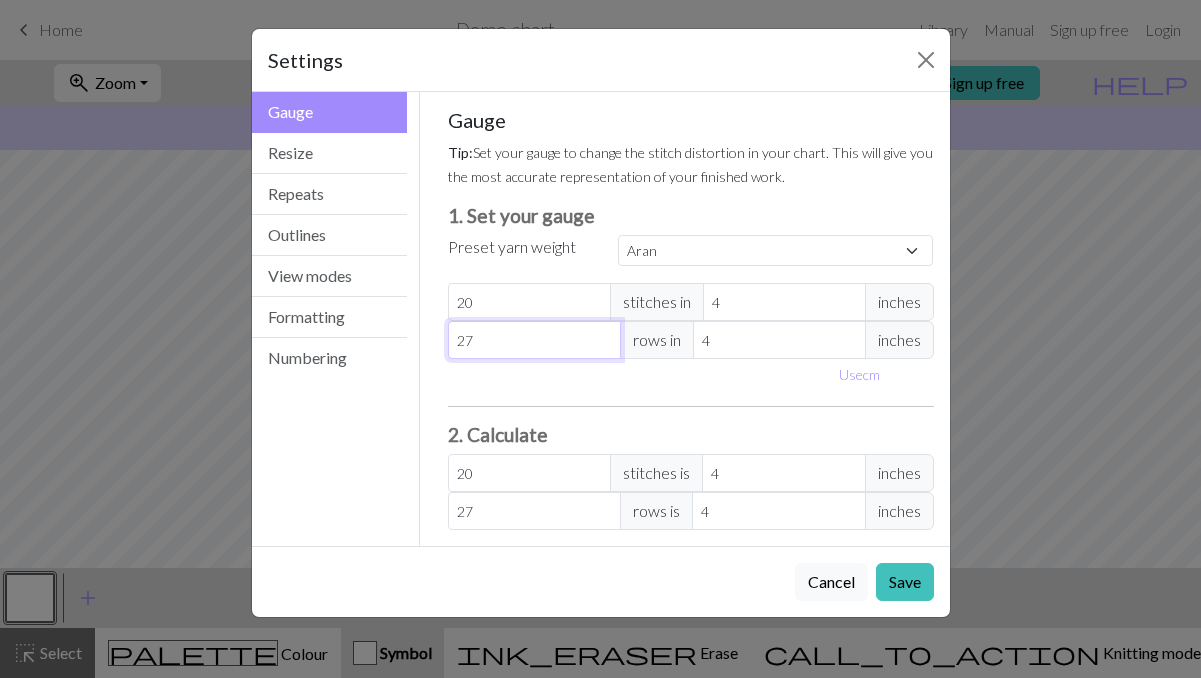 type on "26" 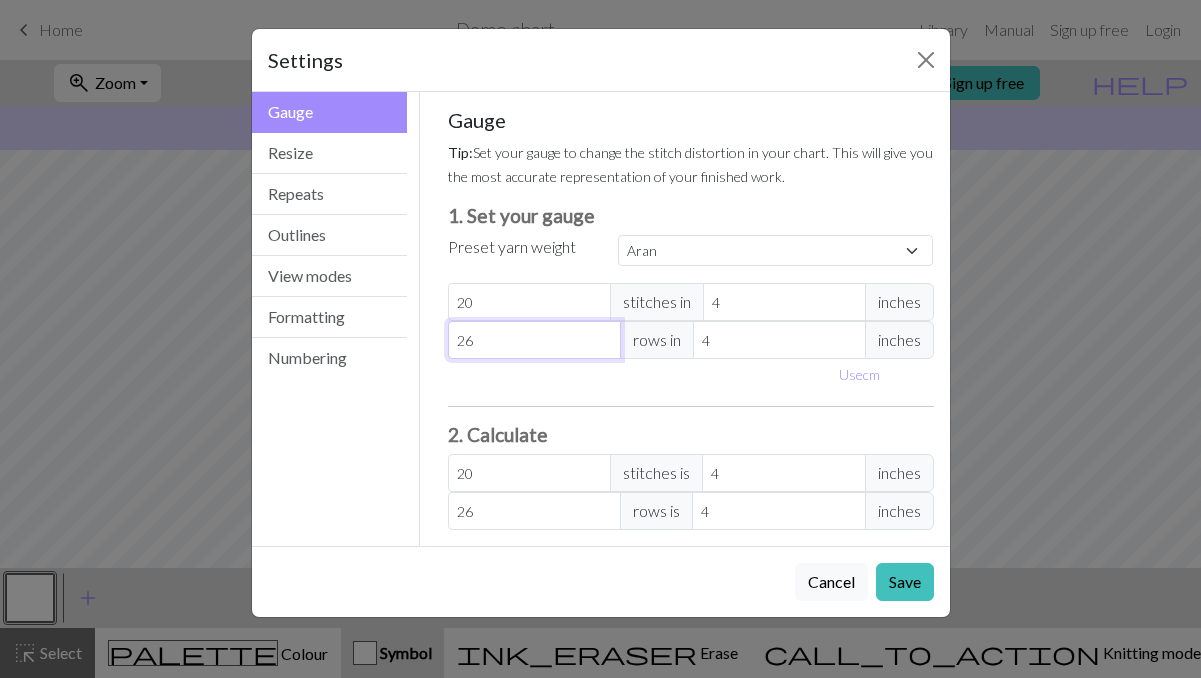 type on "26" 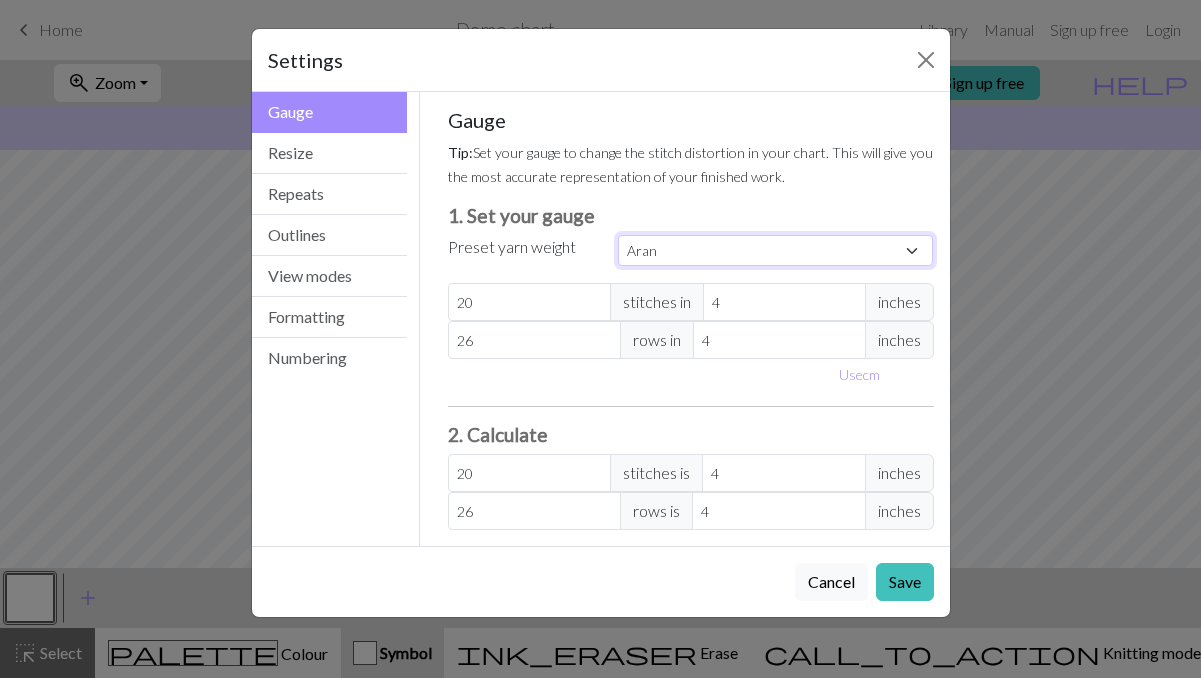 click on "Custom Square Lace Light Fingering Fingering Sport Double knit Worsted Aran Bulky Super Bulky" at bounding box center [776, 250] 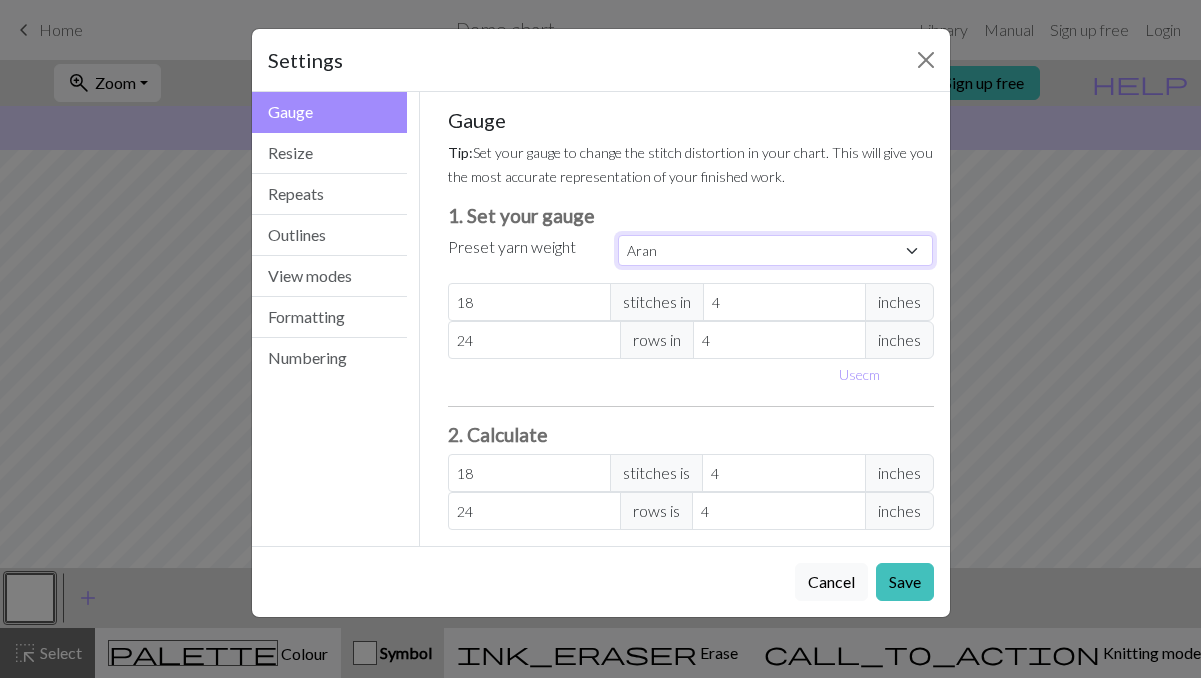 click on "Custom Square Lace Light Fingering Fingering Sport Double knit Worsted Aran Bulky Super Bulky" at bounding box center [776, 250] 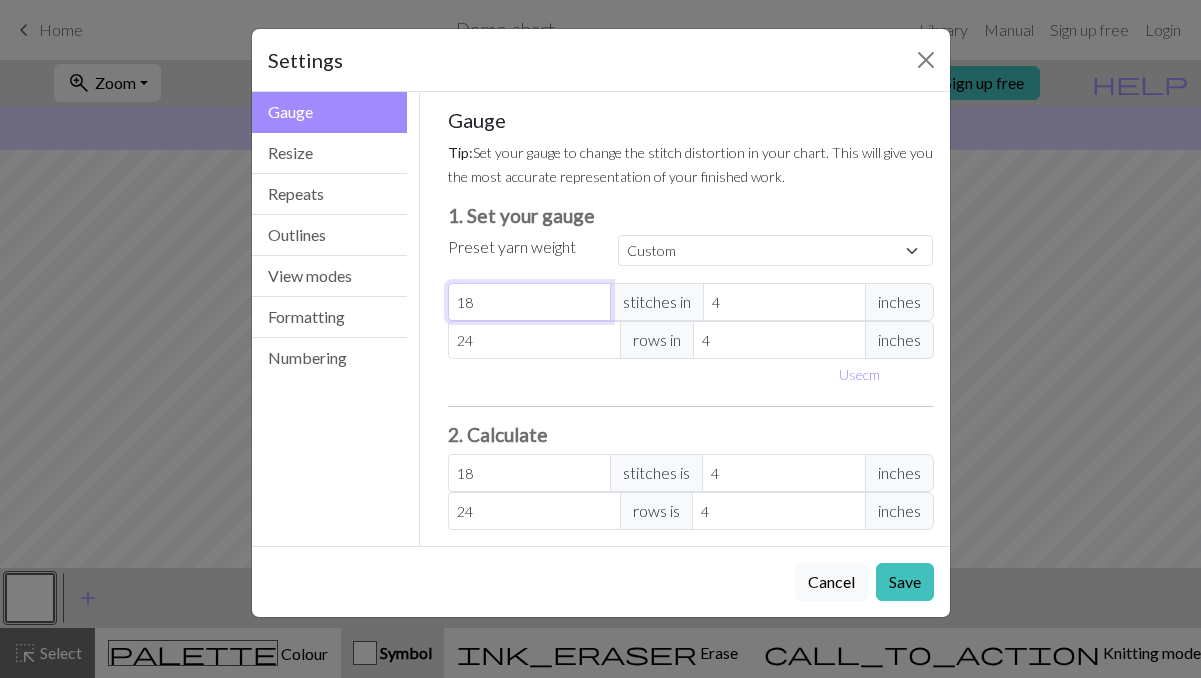 type on "19" 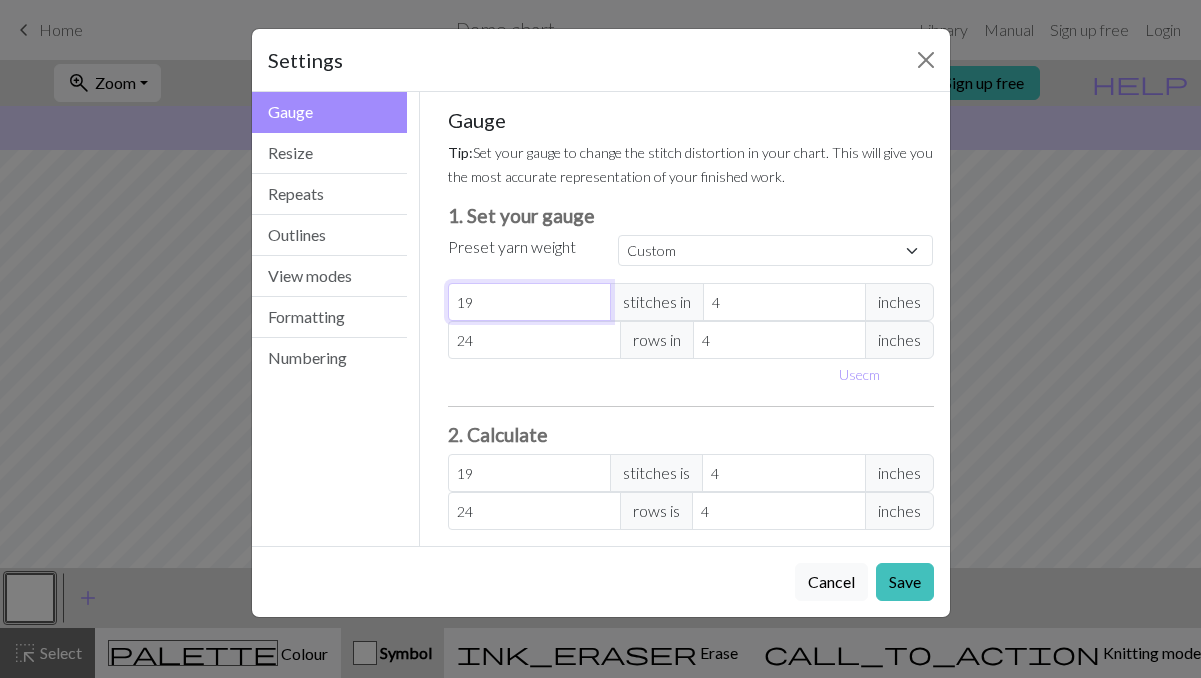 click on "19" at bounding box center (529, 302) 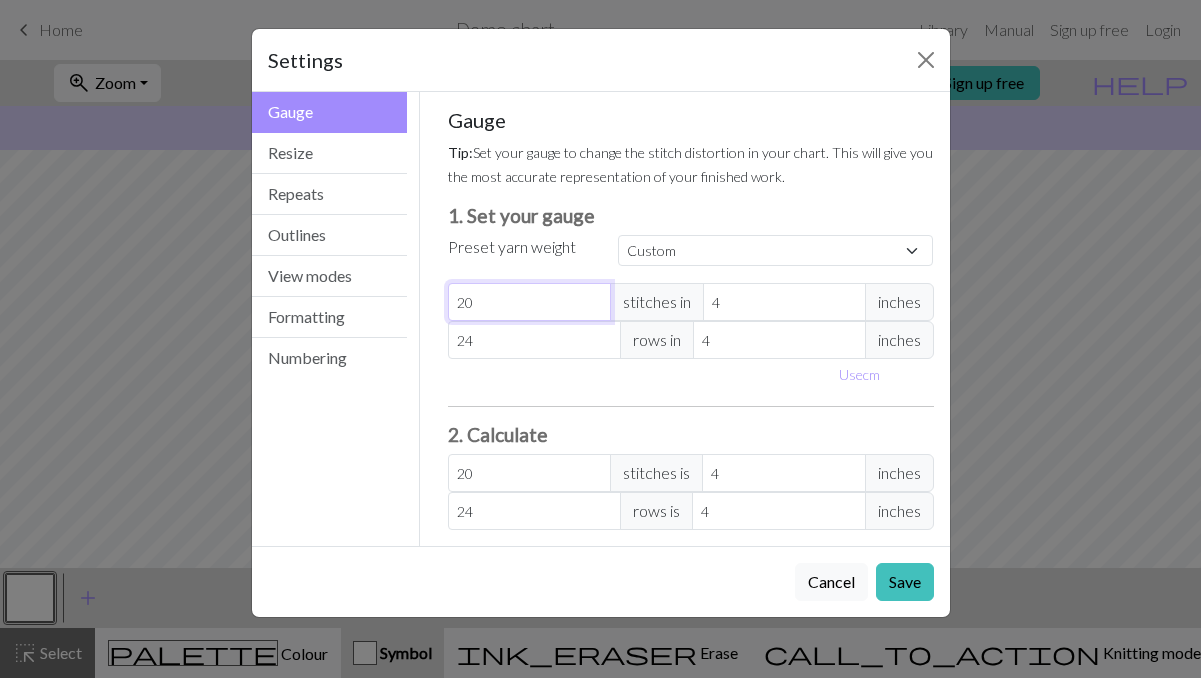 type on "20" 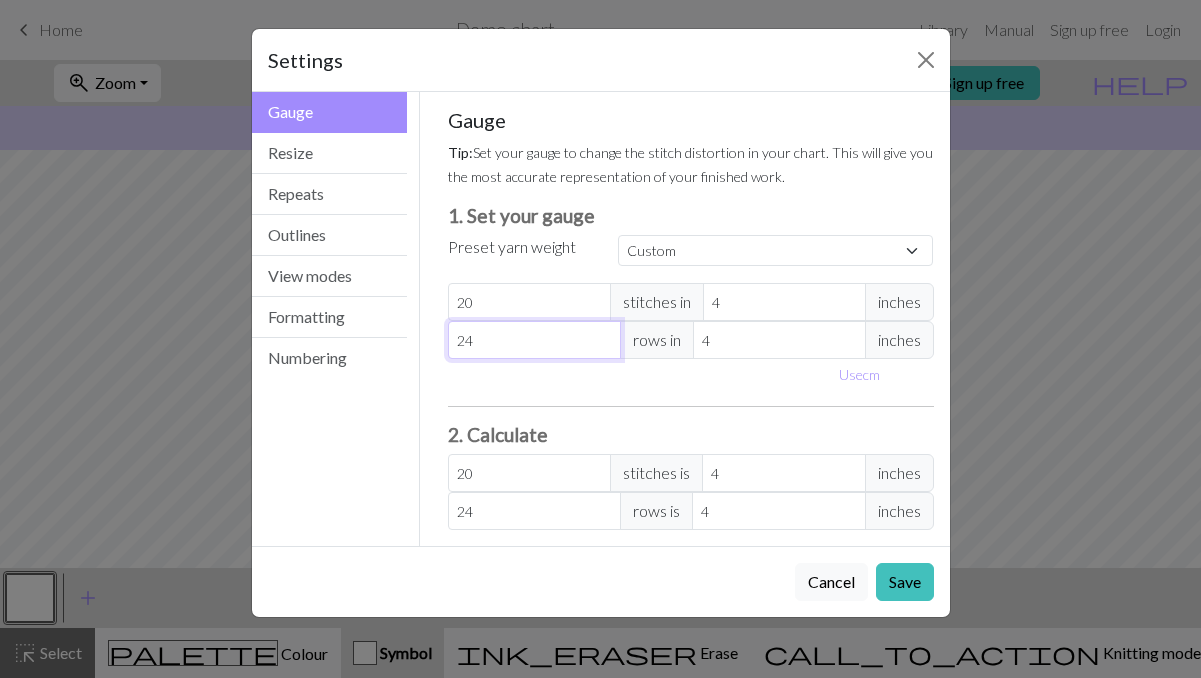 type on "25" 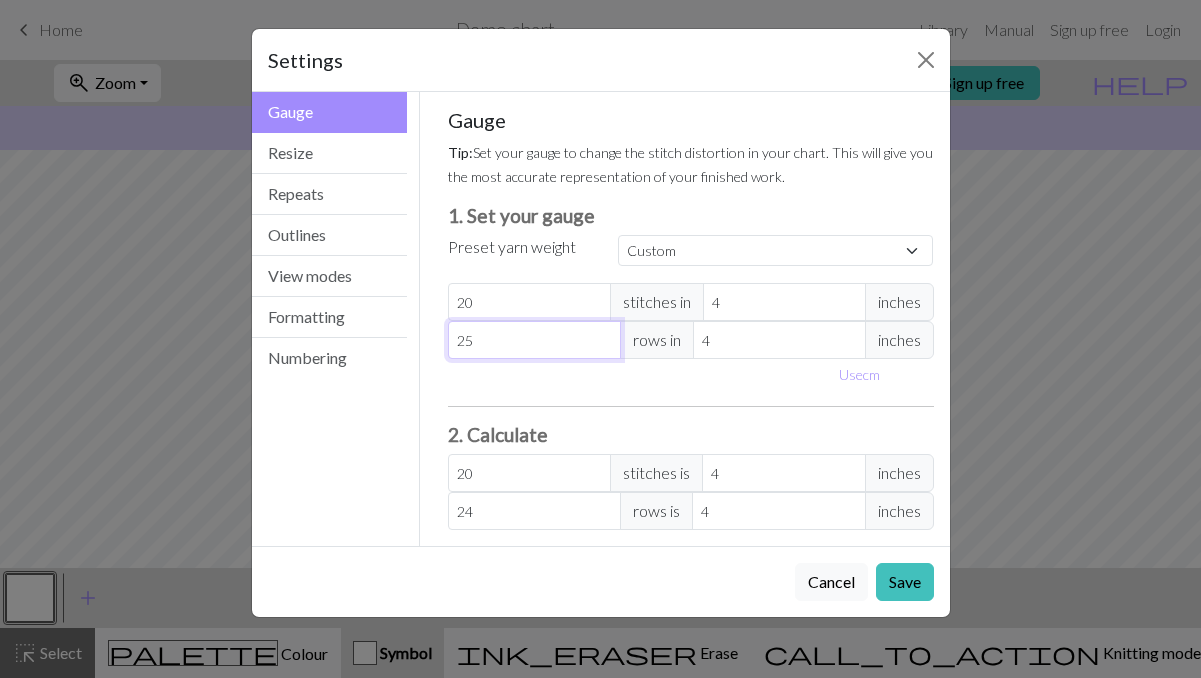 type on "25" 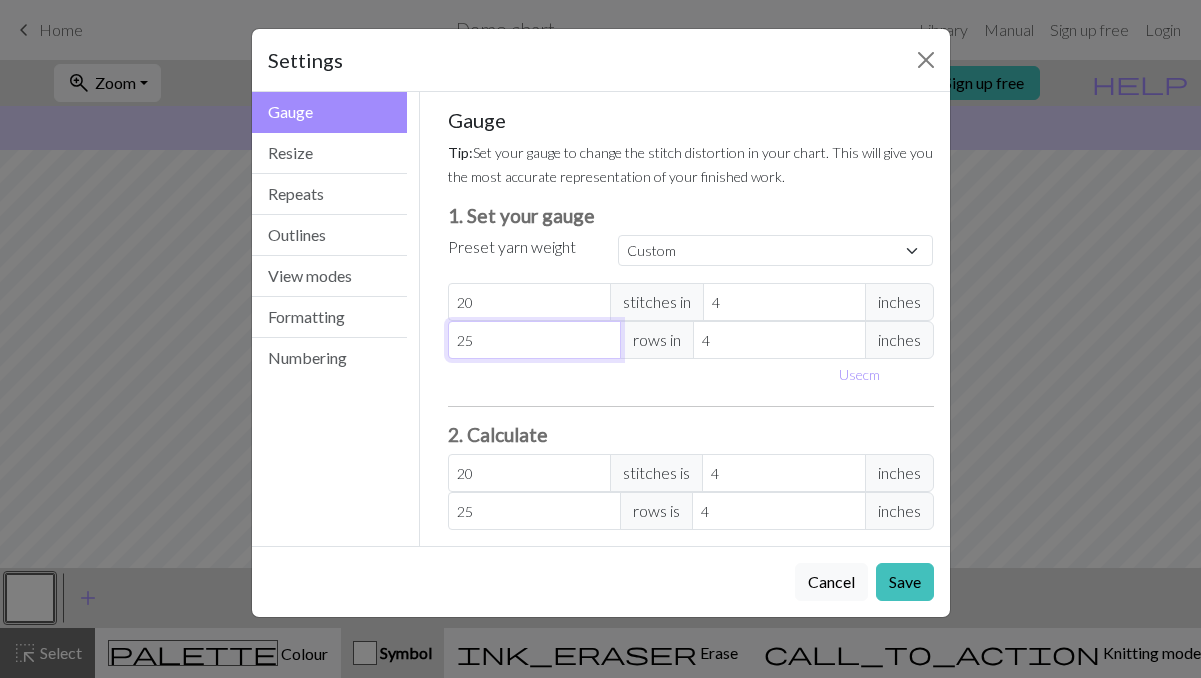 click on "25" at bounding box center [534, 340] 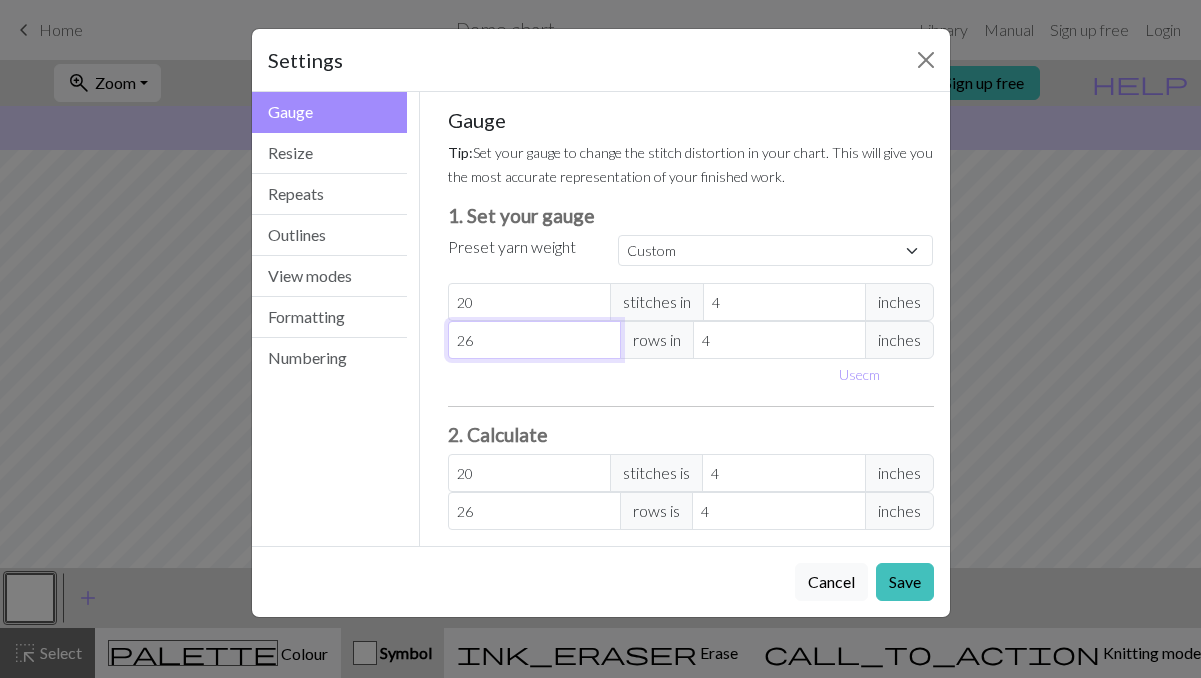 type on "26" 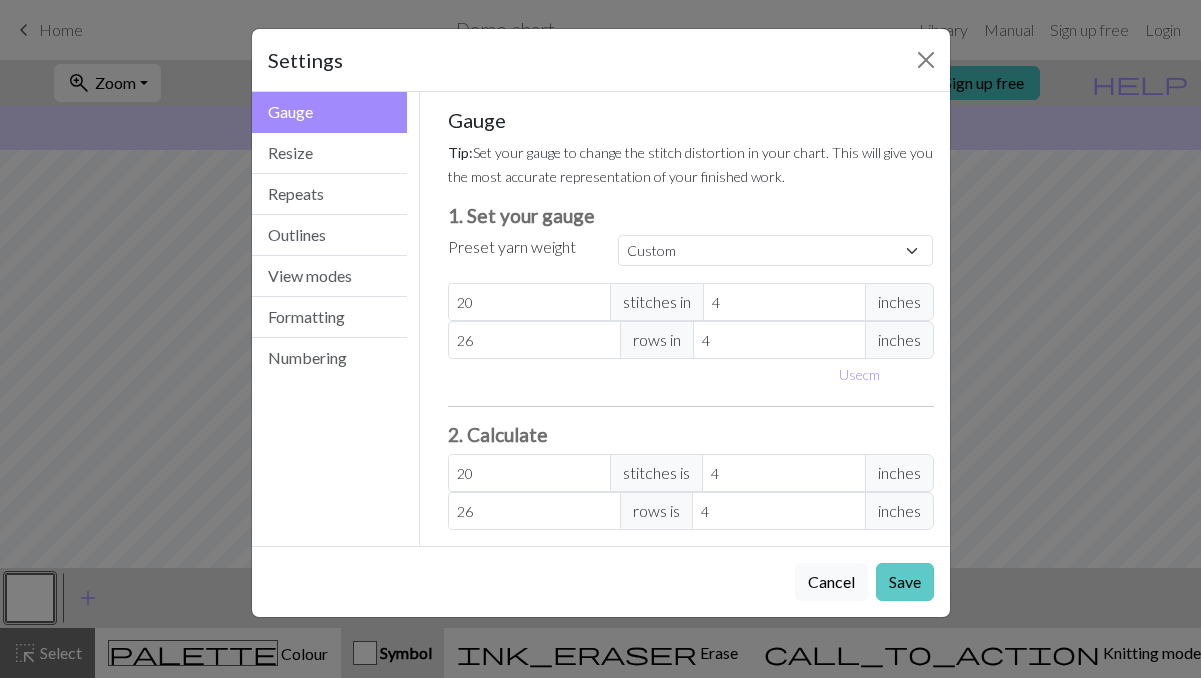 click on "Save" at bounding box center [905, 582] 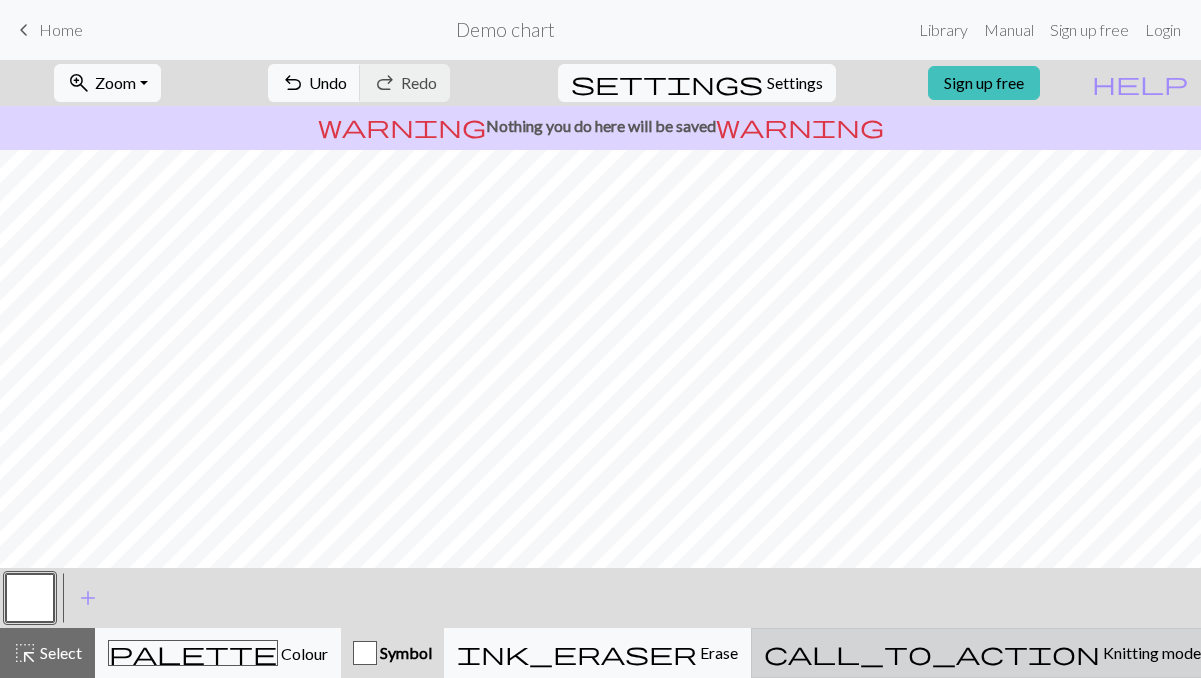click on "Knitting mode" at bounding box center (1150, 652) 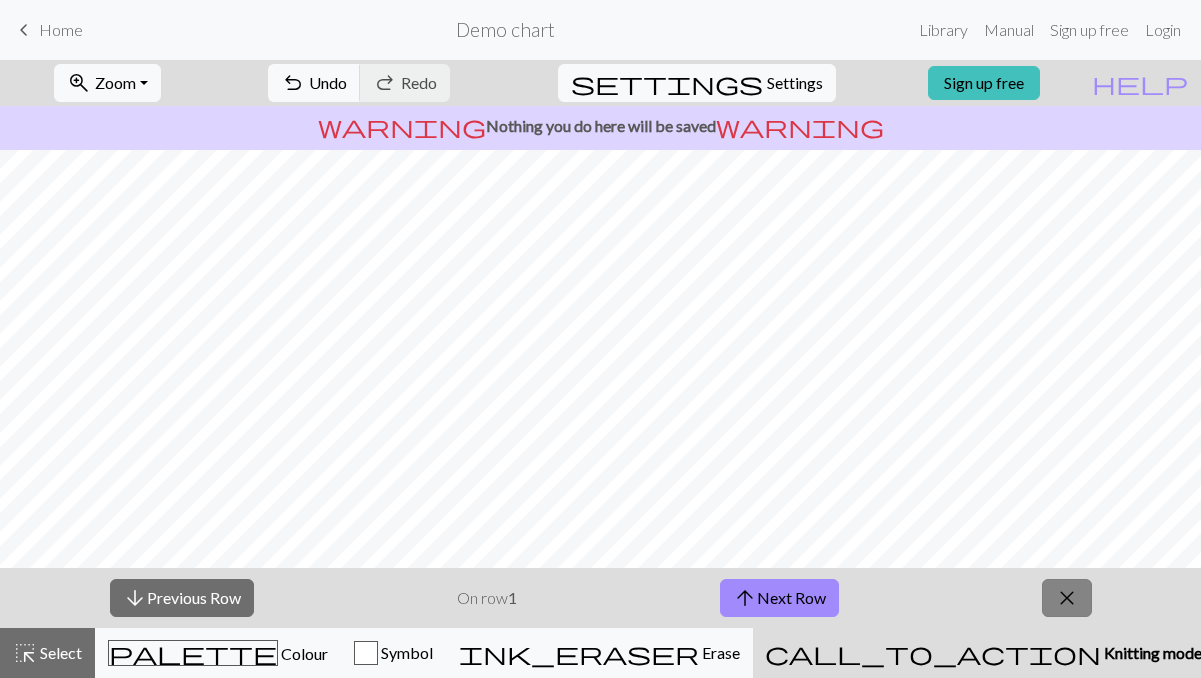 click on "close" at bounding box center [1067, 598] 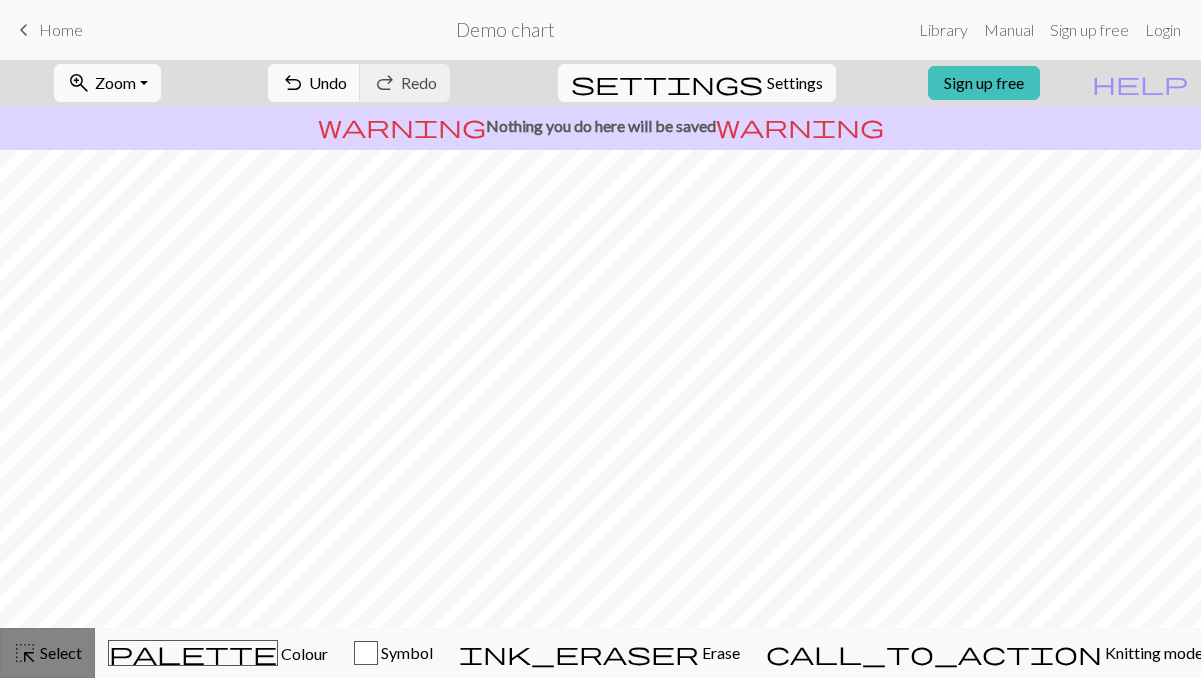 click on "Select" at bounding box center (59, 652) 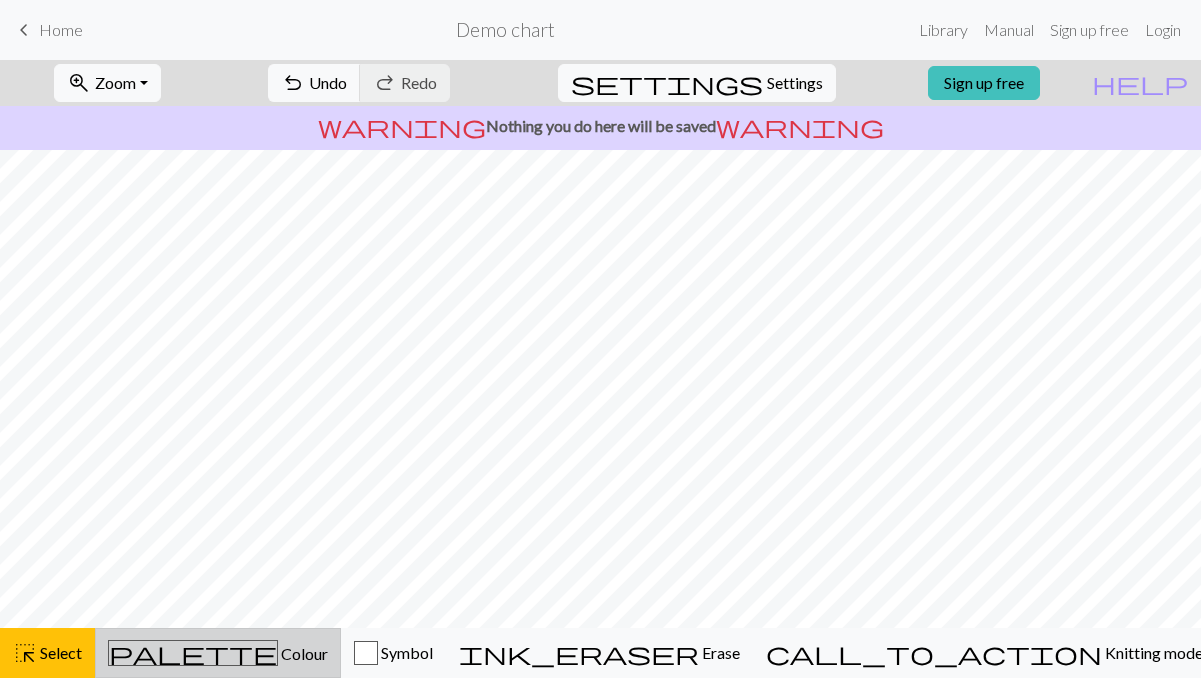click on "Colour" at bounding box center [303, 653] 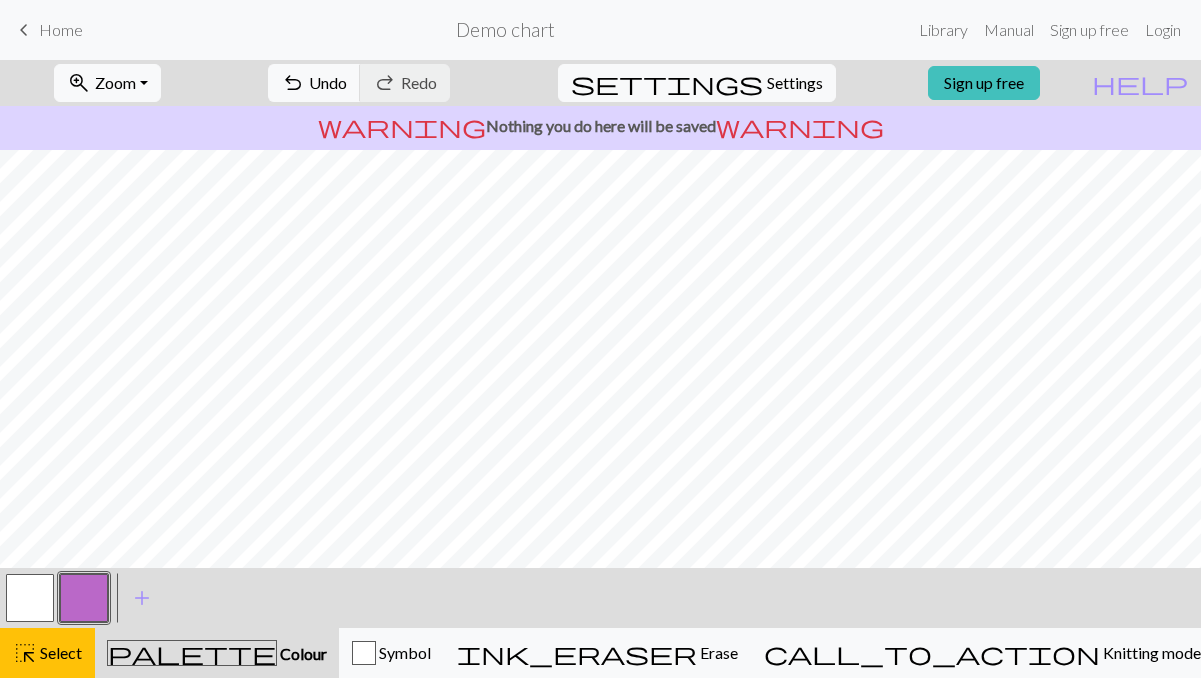 click at bounding box center (30, 598) 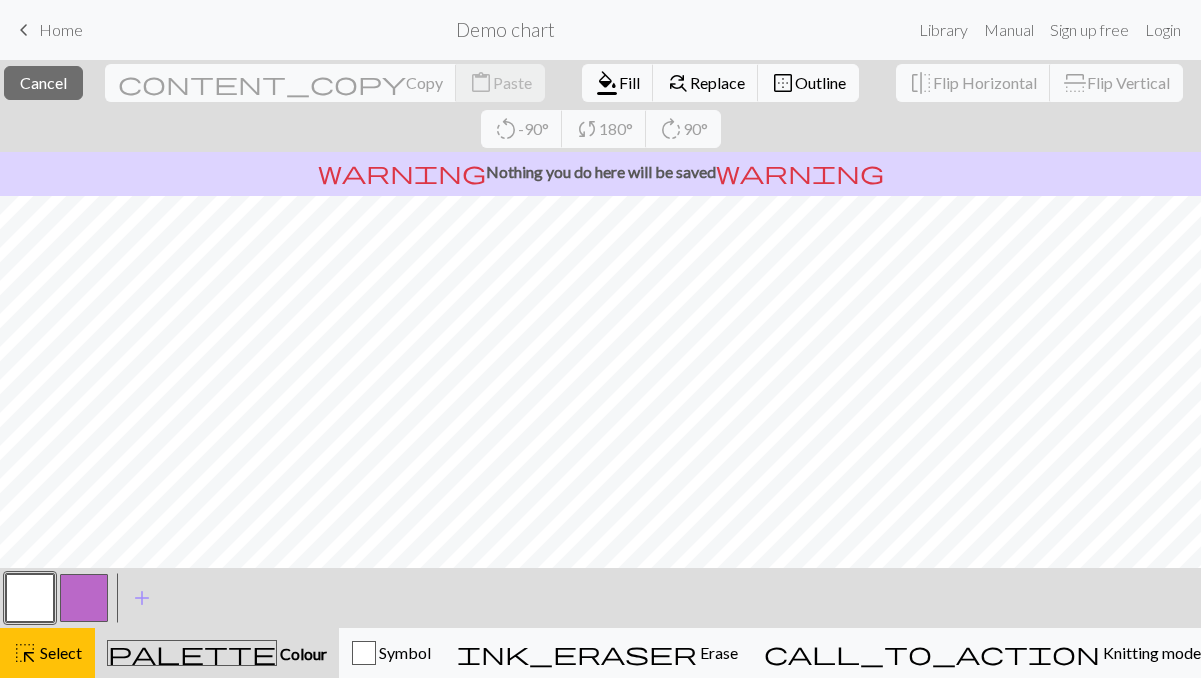 click at bounding box center [30, 598] 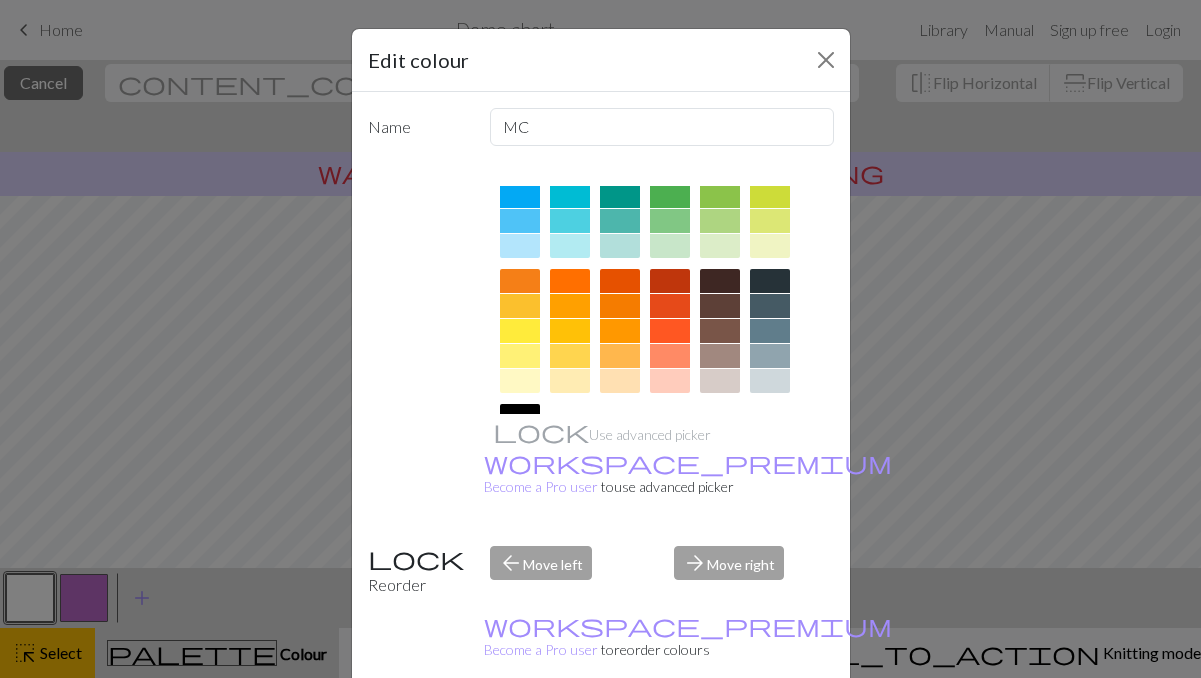 scroll, scrollTop: 340, scrollLeft: 0, axis: vertical 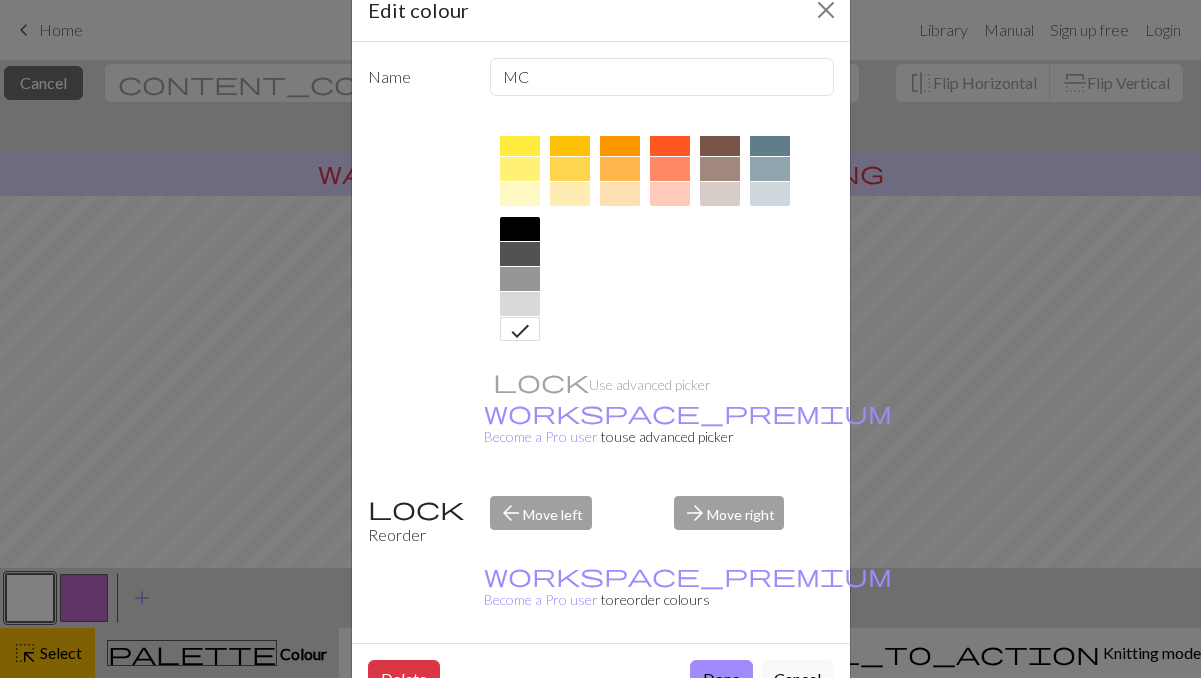 click 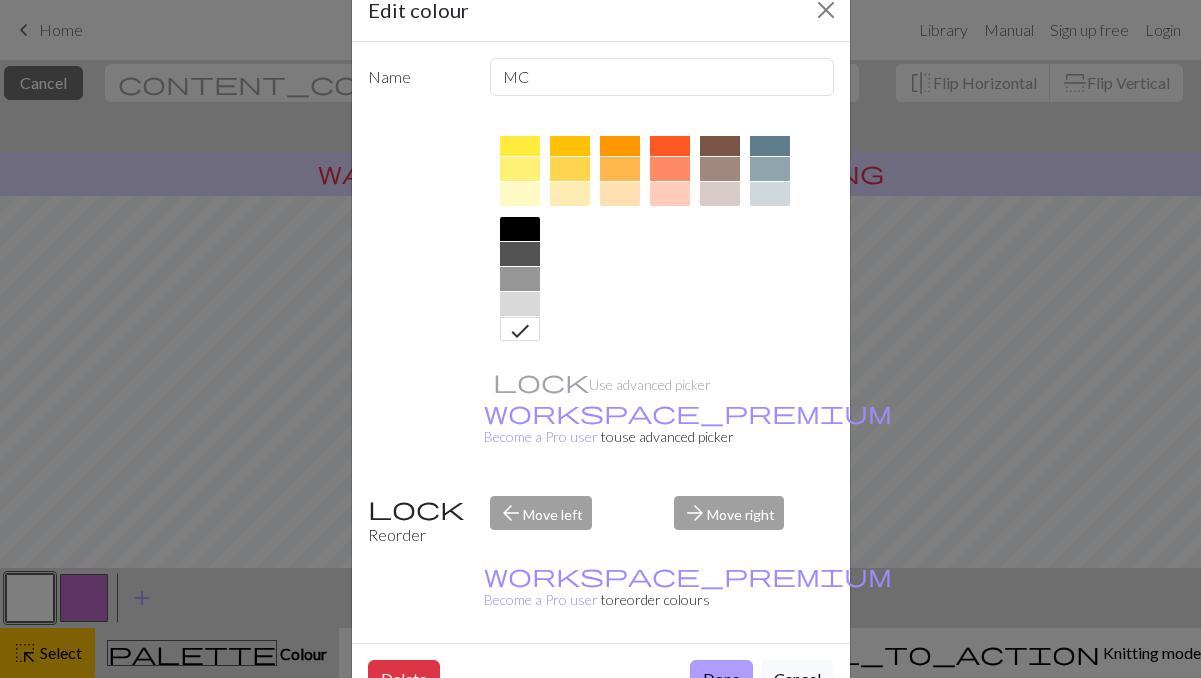 click on "Done" at bounding box center [721, 679] 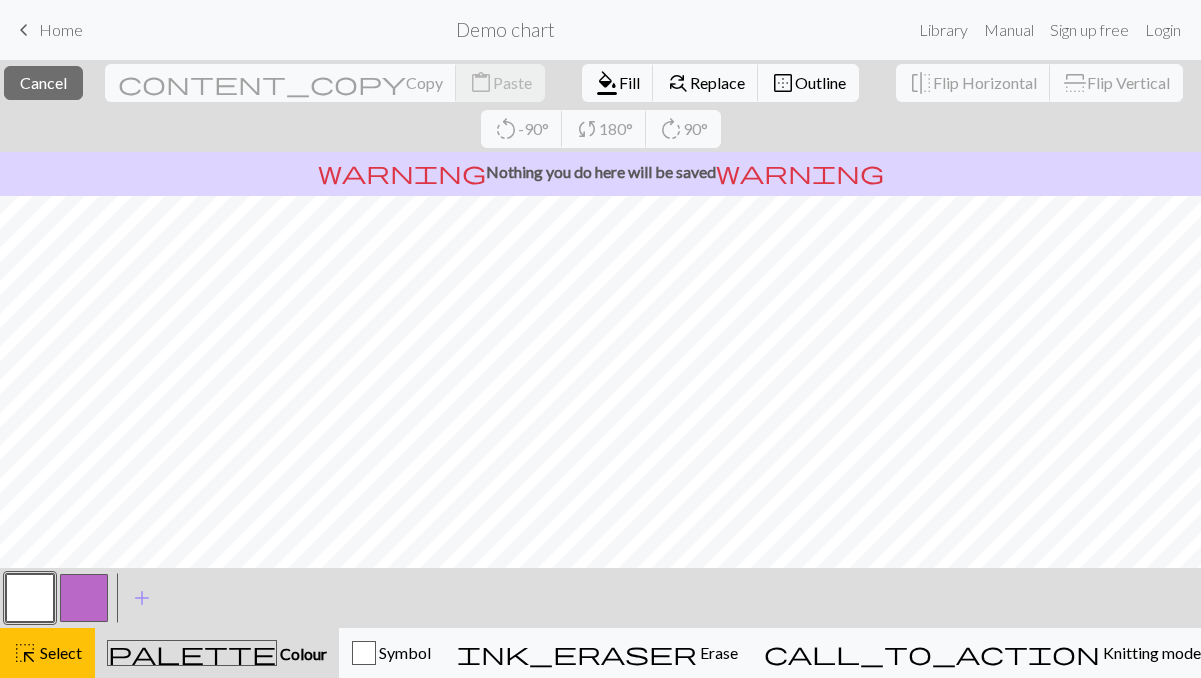 click at bounding box center (30, 598) 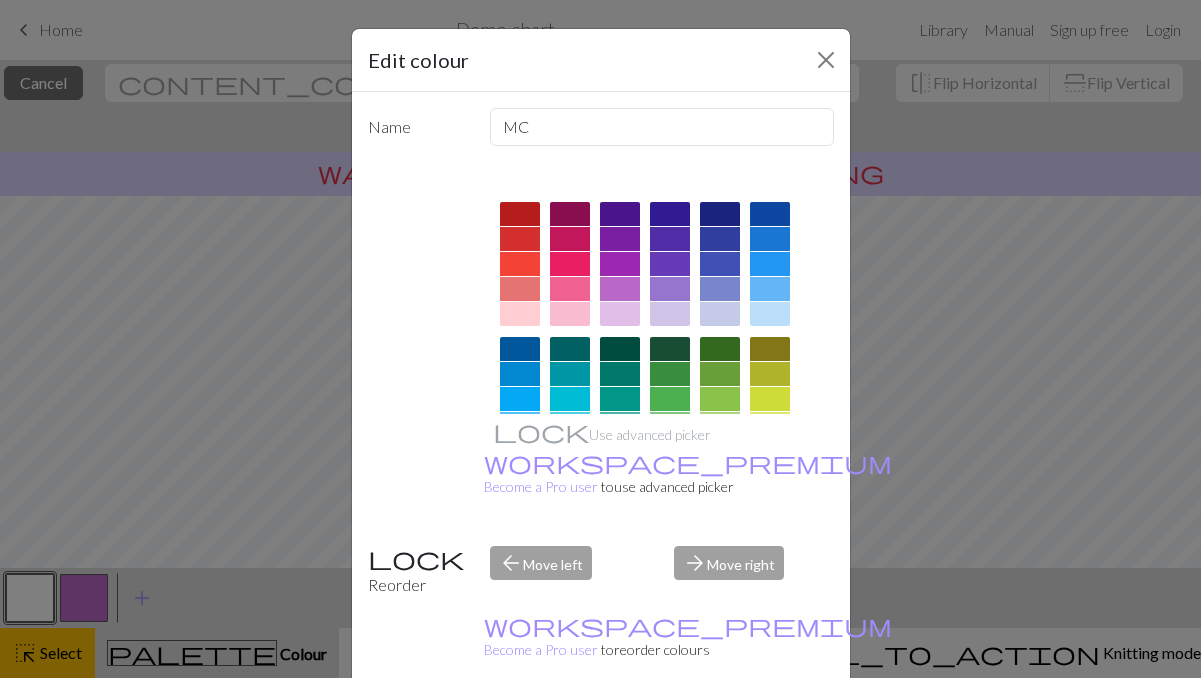 scroll, scrollTop: 50, scrollLeft: 0, axis: vertical 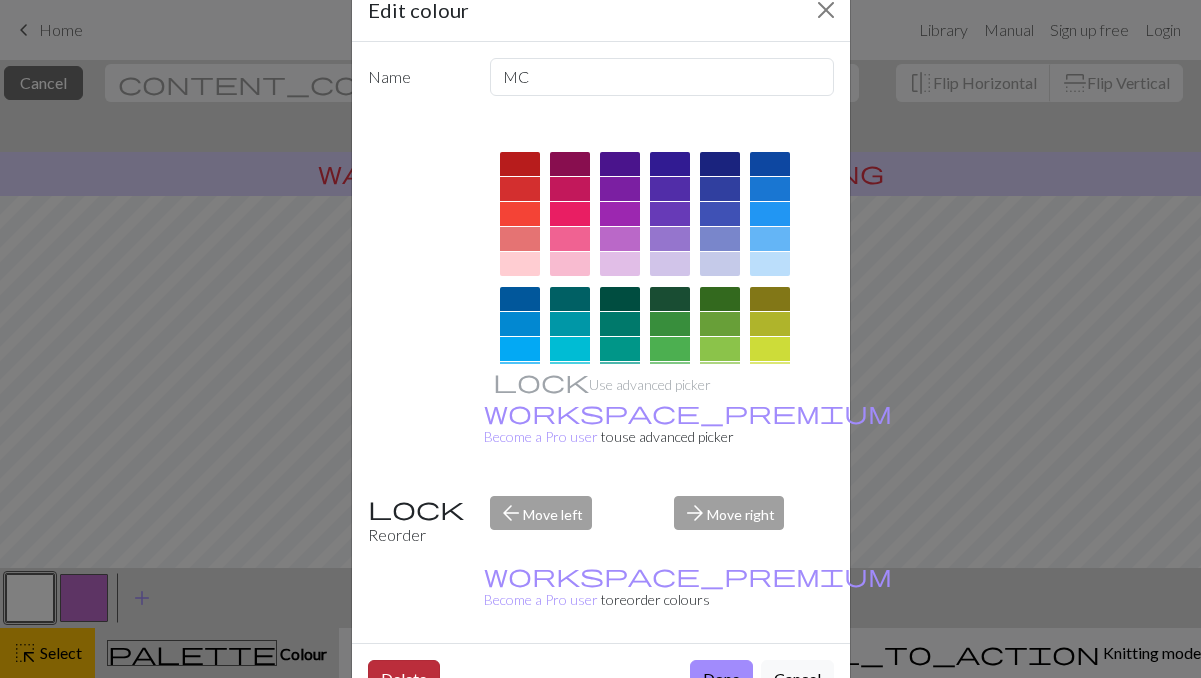 click on "Delete" at bounding box center (404, 679) 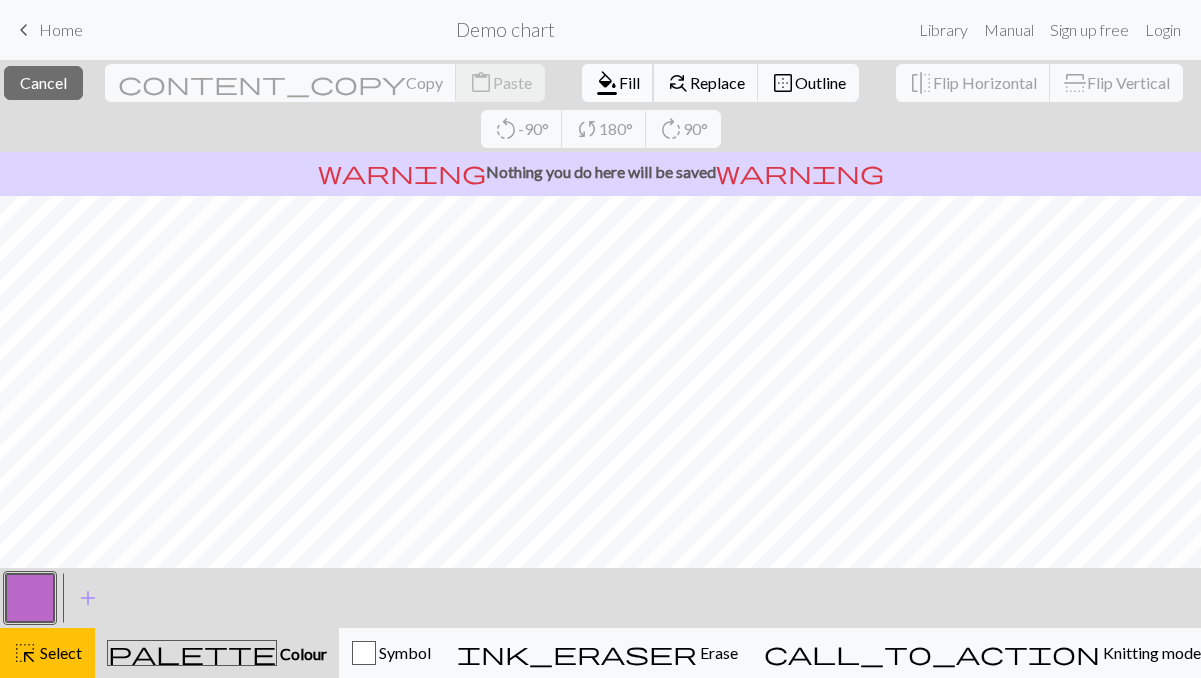 click on "Fill" at bounding box center [629, 82] 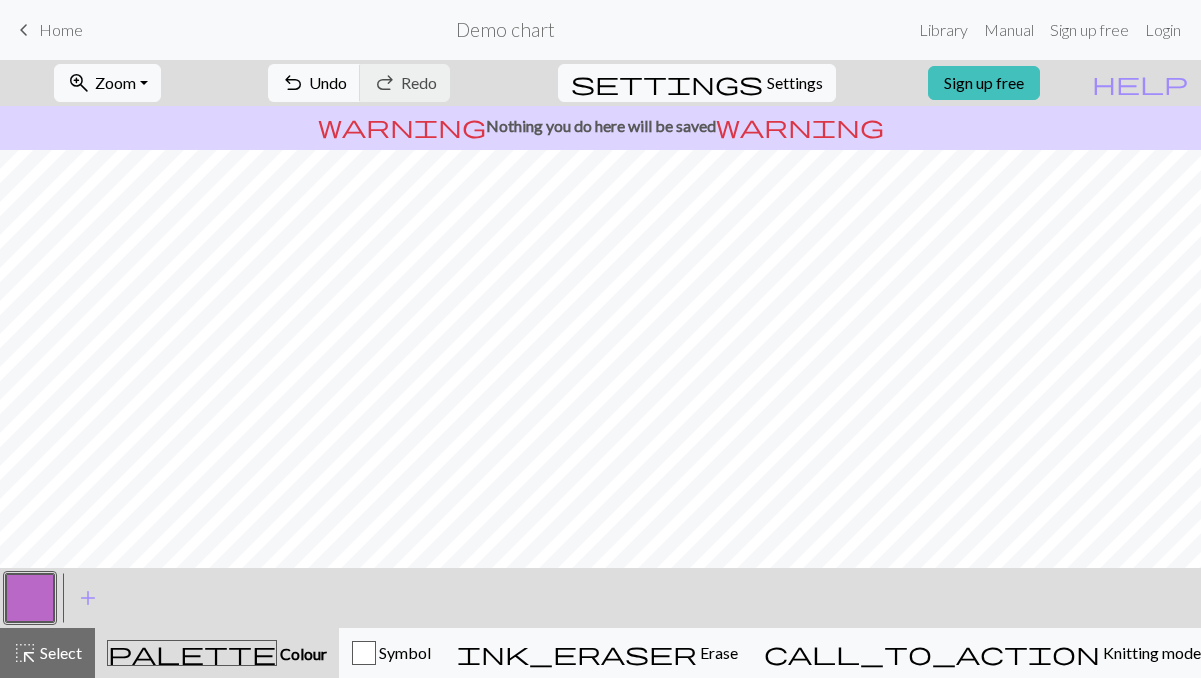 click on "palette" at bounding box center (192, 653) 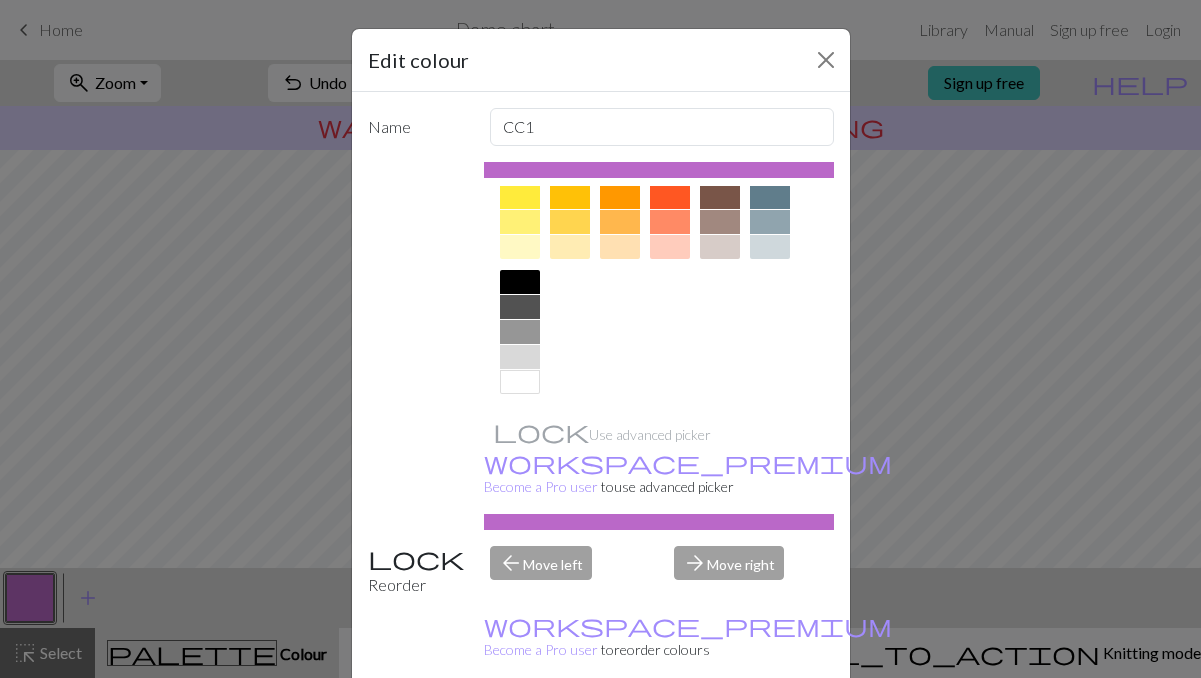 scroll, scrollTop: 340, scrollLeft: 0, axis: vertical 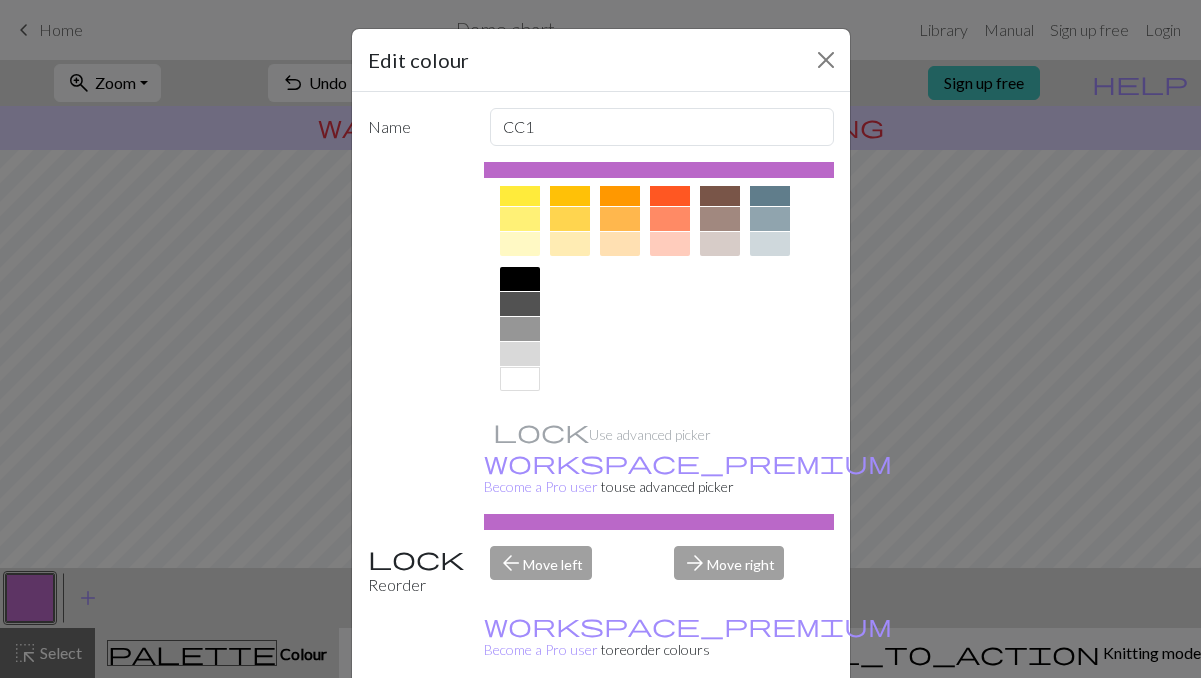 click at bounding box center [520, 379] 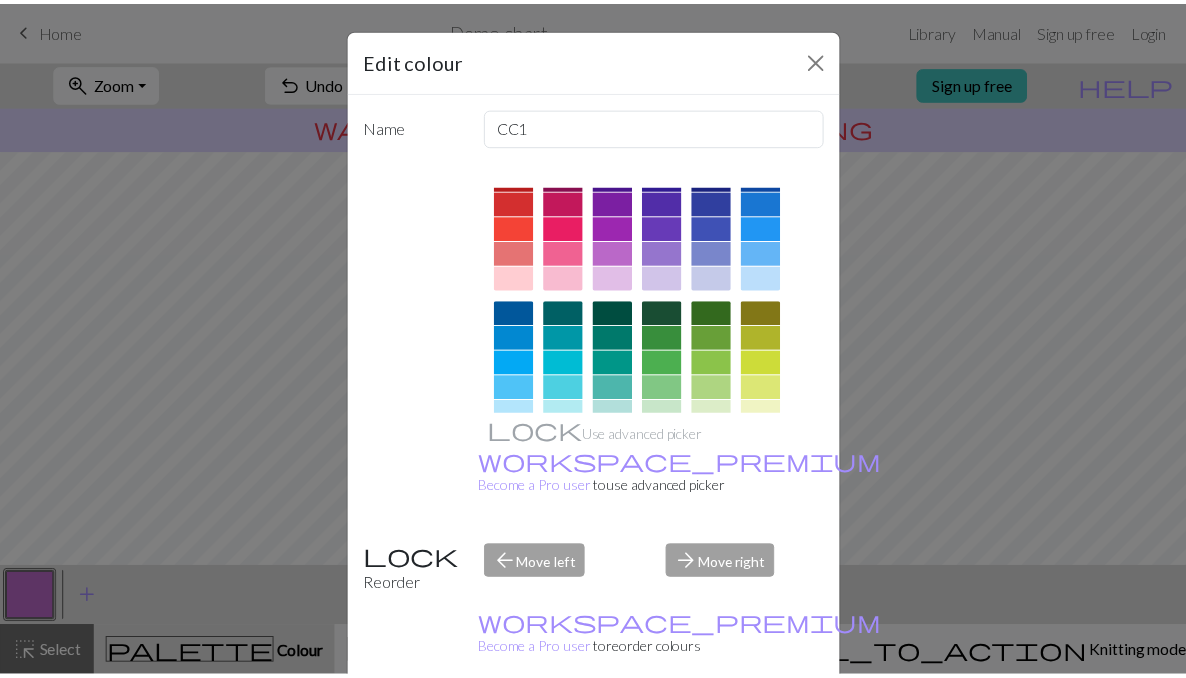 scroll, scrollTop: 33, scrollLeft: 0, axis: vertical 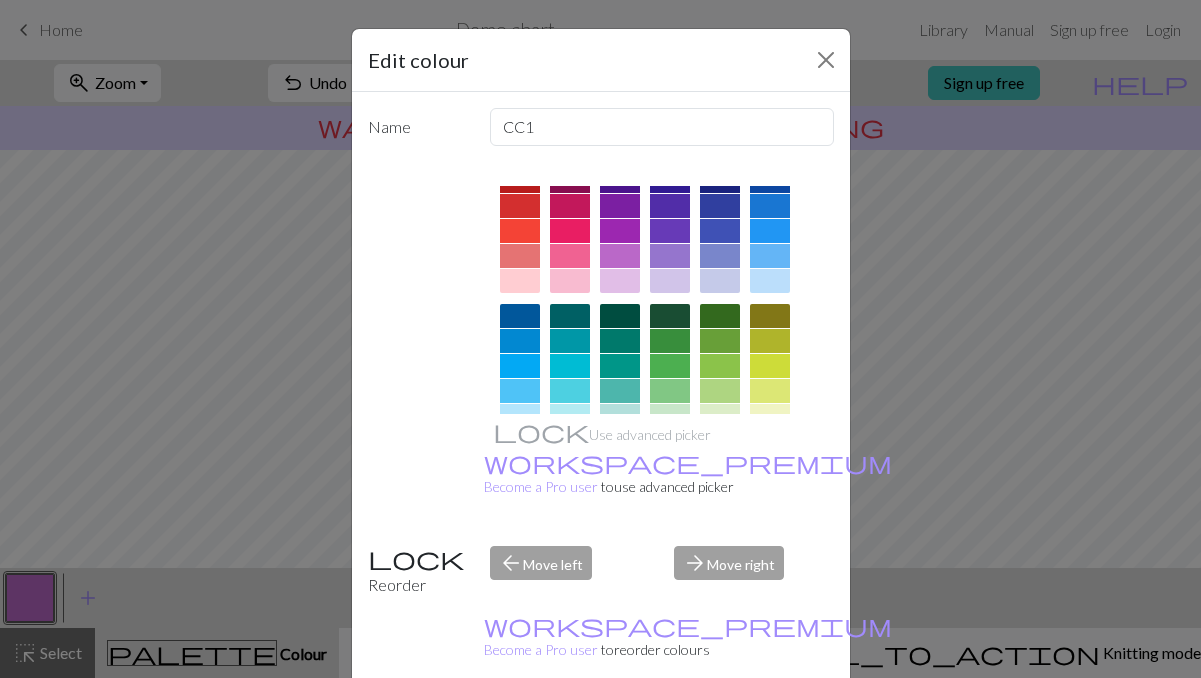 click at bounding box center [520, 366] 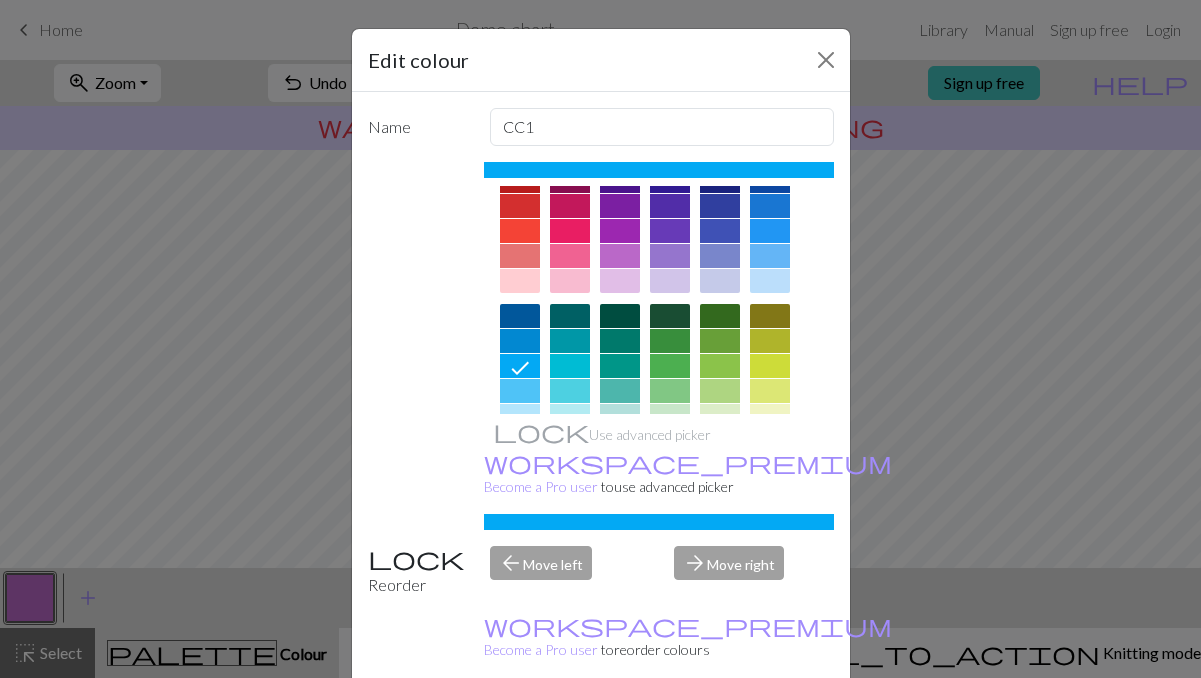 click on "Done" at bounding box center (721, 729) 